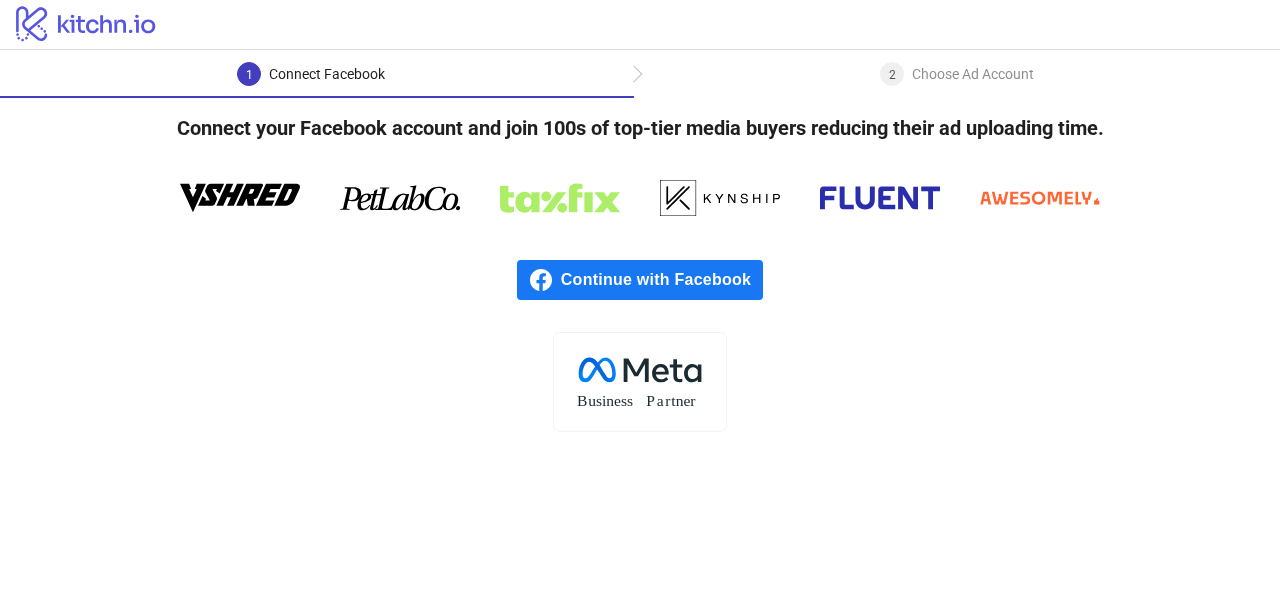 scroll, scrollTop: 0, scrollLeft: 0, axis: both 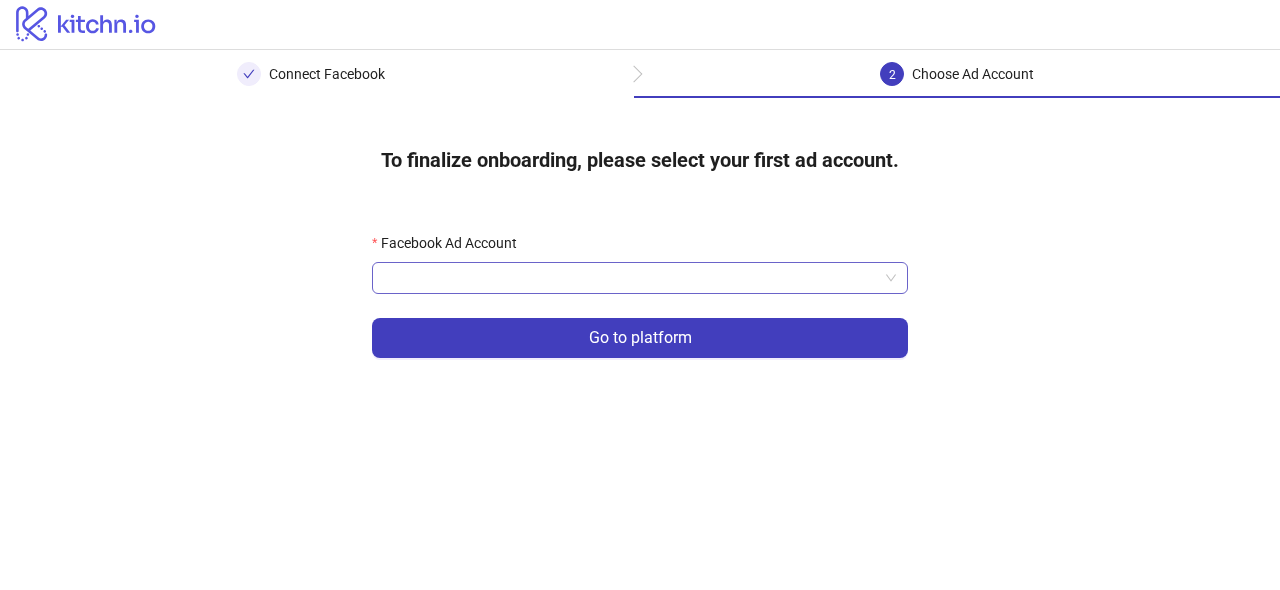 click on "Facebook Ad Account" at bounding box center [631, 278] 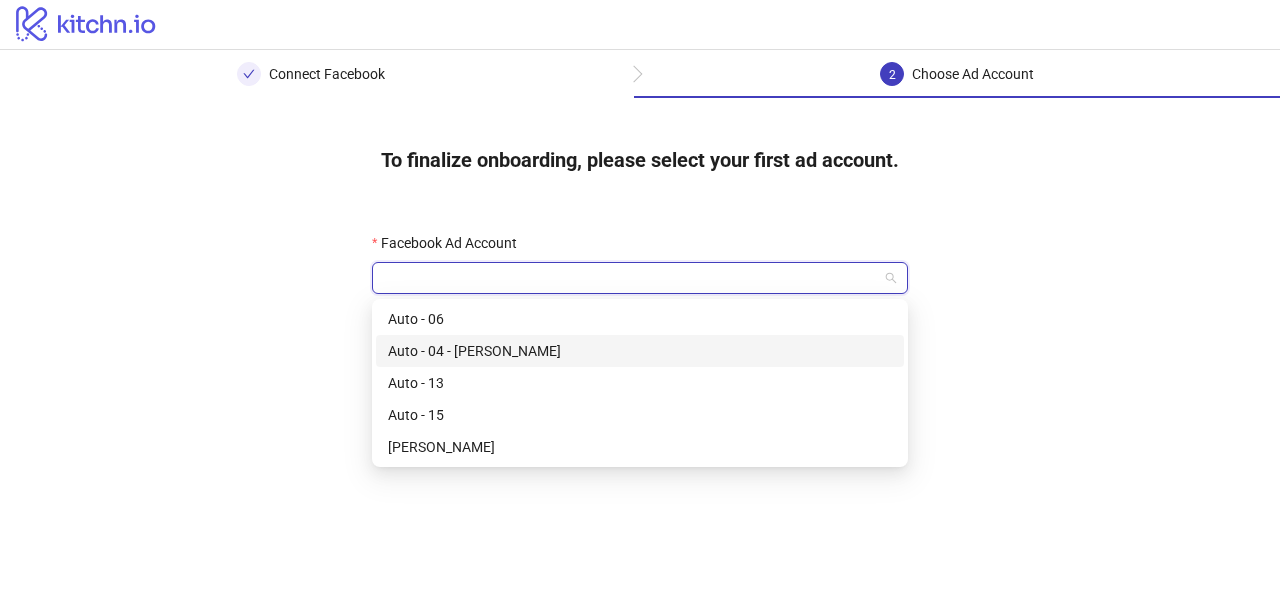 click on "Auto - 04 - David" at bounding box center (640, 351) 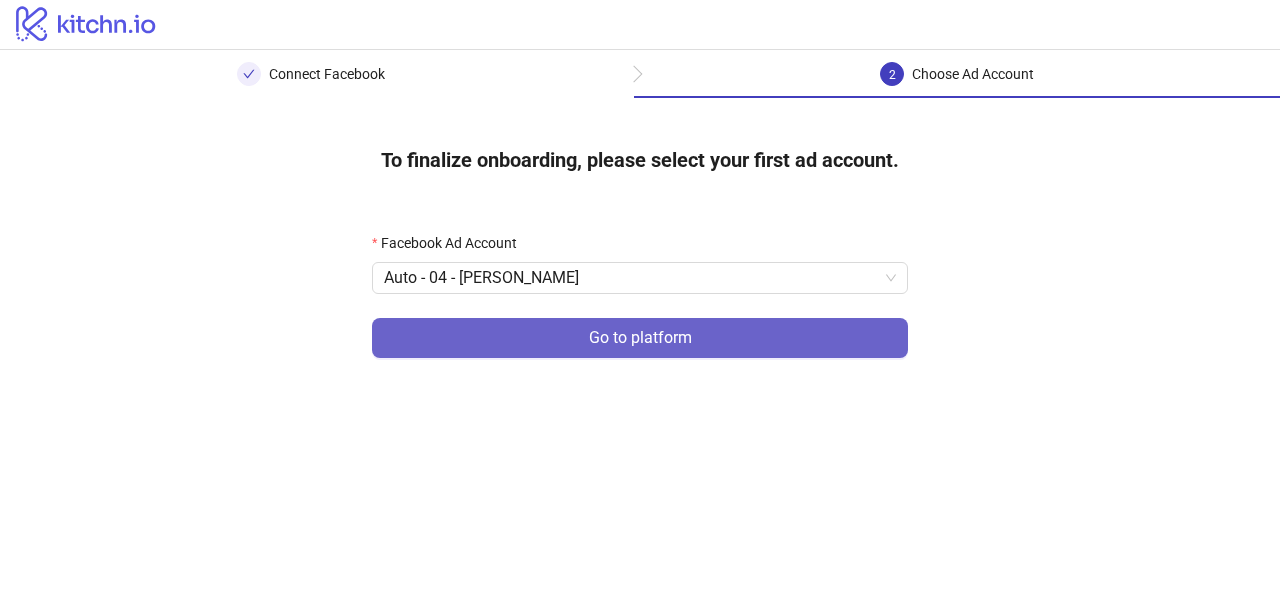 click on "Go to platform" at bounding box center [640, 338] 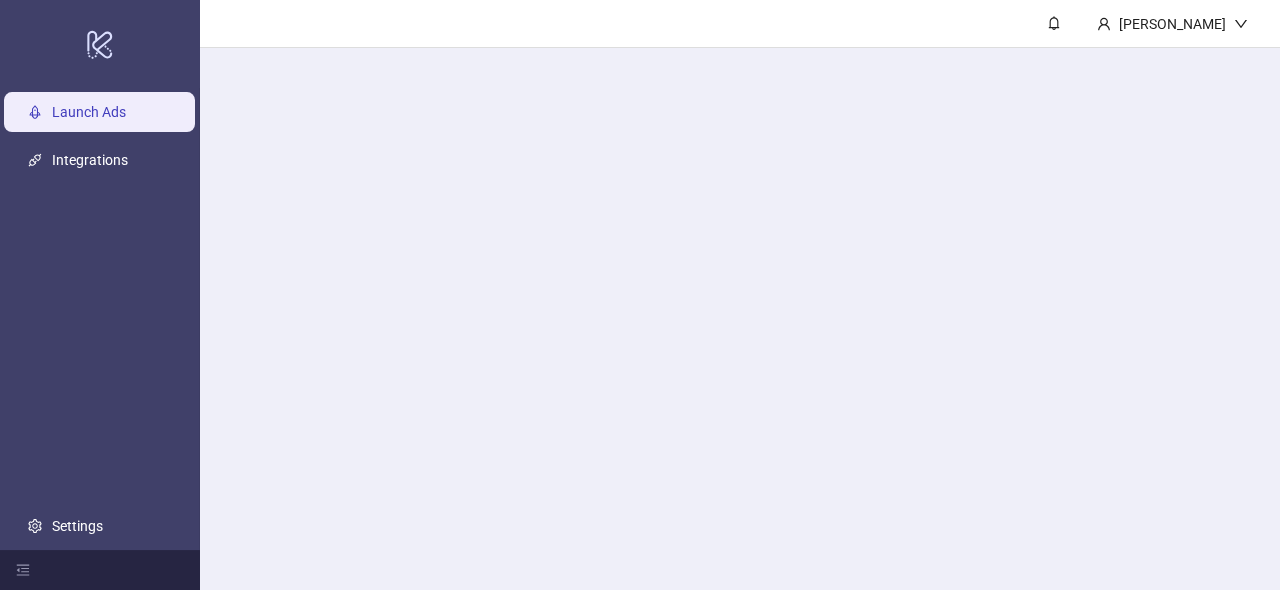 click on "[PERSON_NAME]" at bounding box center [740, 295] 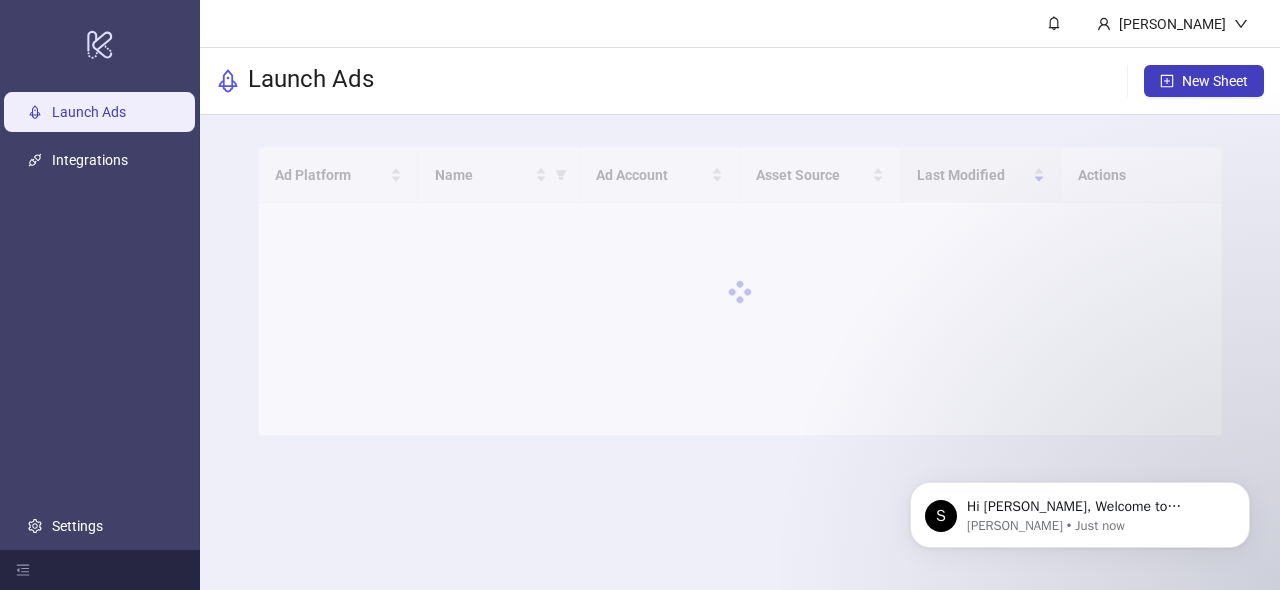 scroll, scrollTop: 0, scrollLeft: 0, axis: both 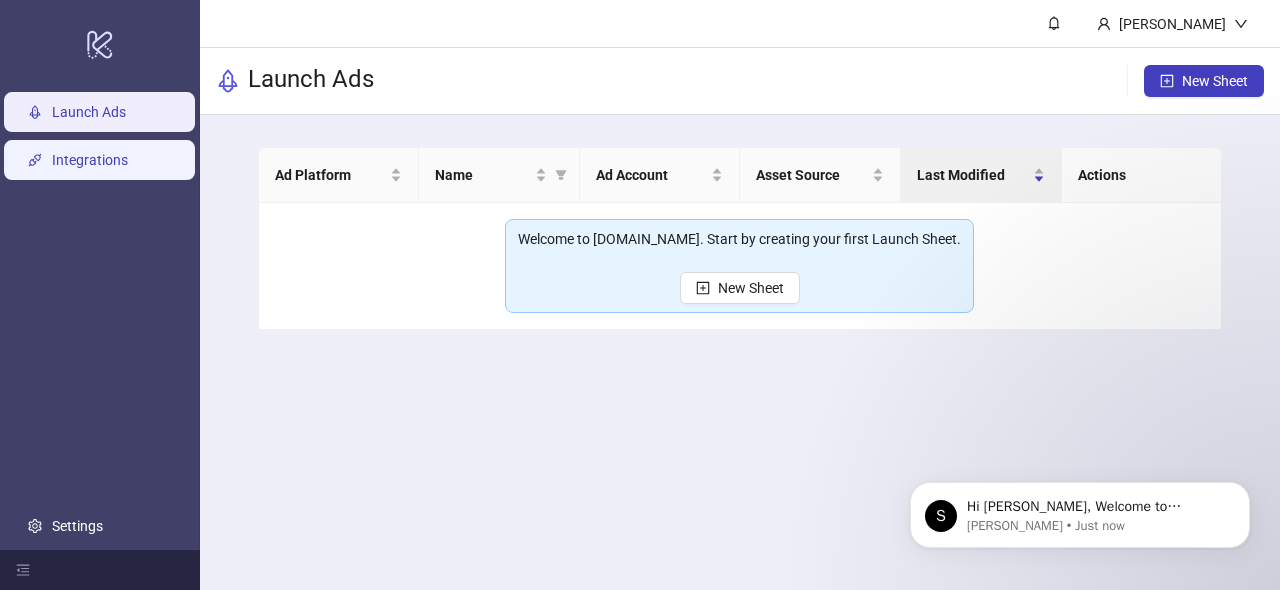 click on "Integrations" at bounding box center (90, 160) 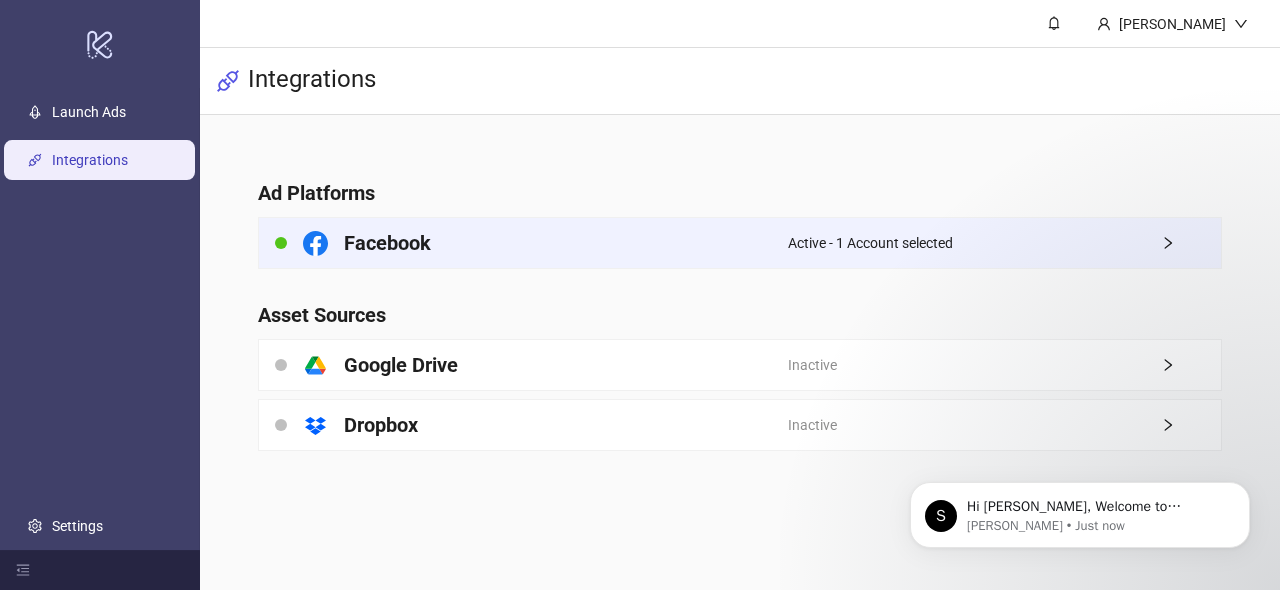 click on "Active - 1 Account selected" at bounding box center [1004, 243] 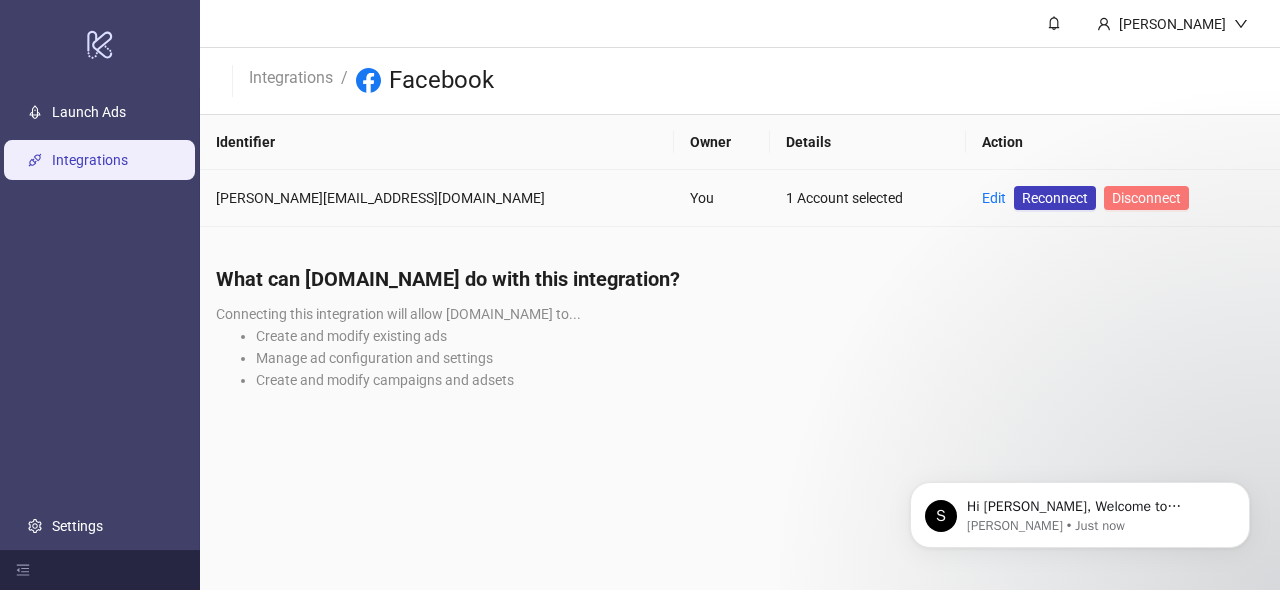 click on "Disconnect" at bounding box center [1146, 198] 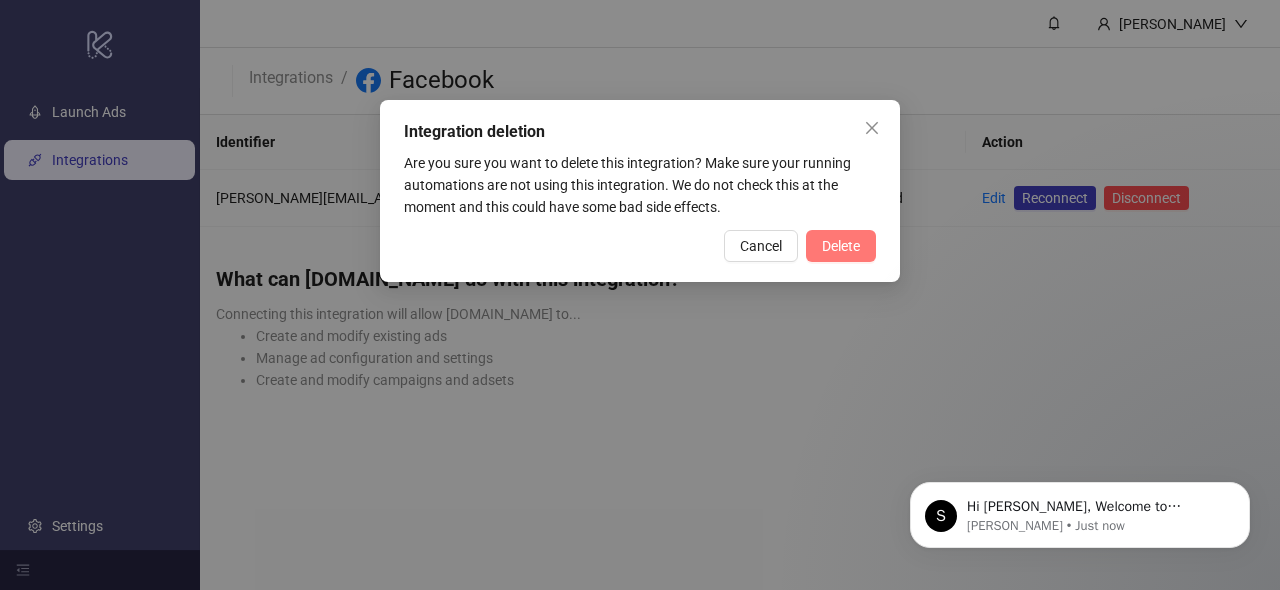 click on "Delete" at bounding box center (841, 246) 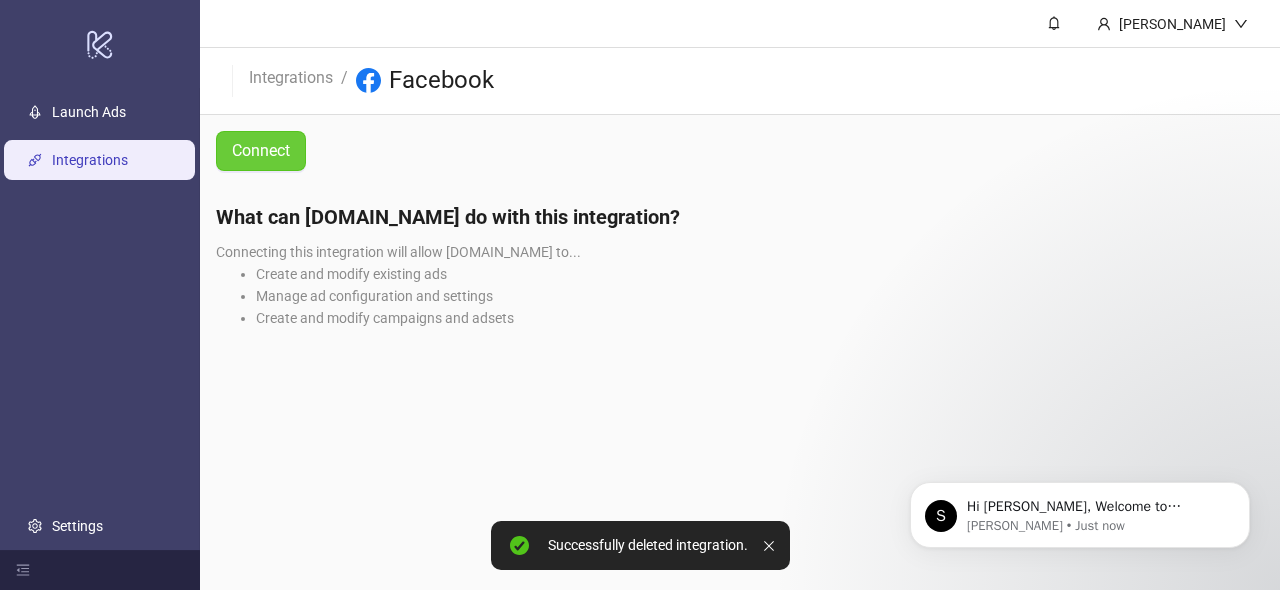 click on "Connect" at bounding box center [261, 150] 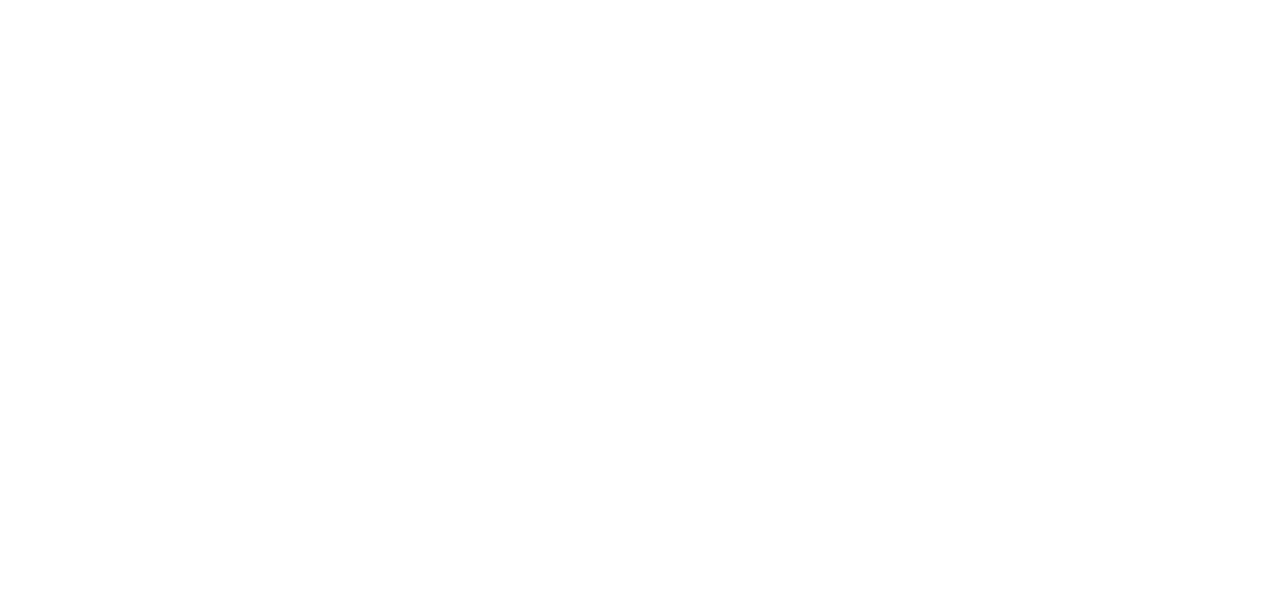 scroll, scrollTop: 0, scrollLeft: 0, axis: both 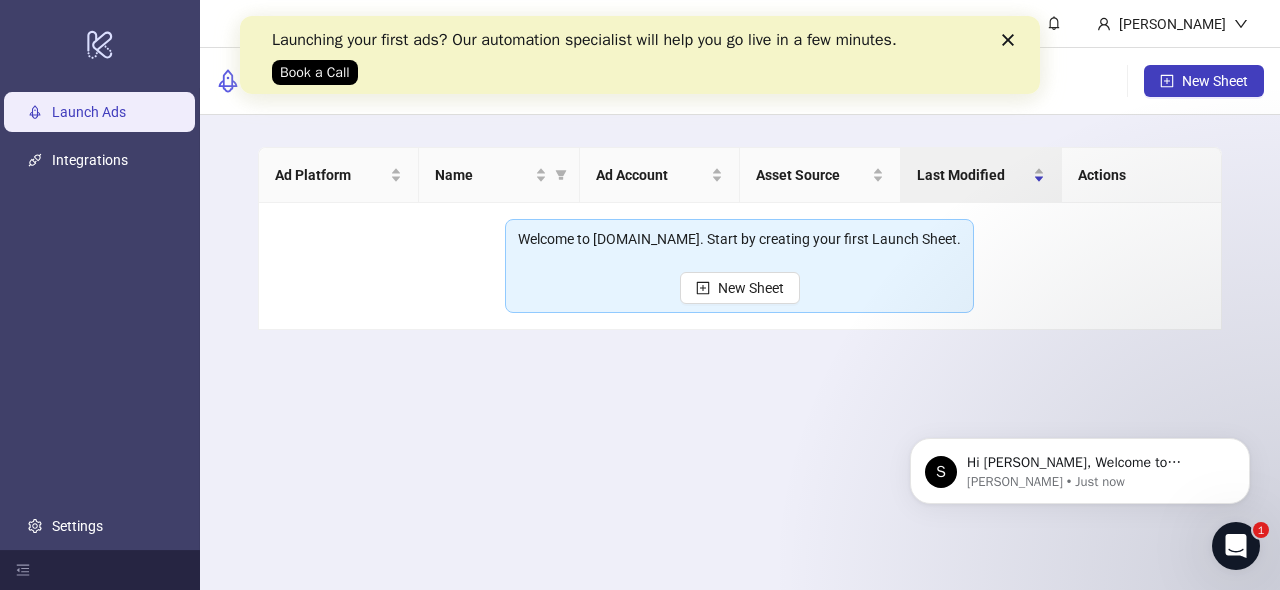 click 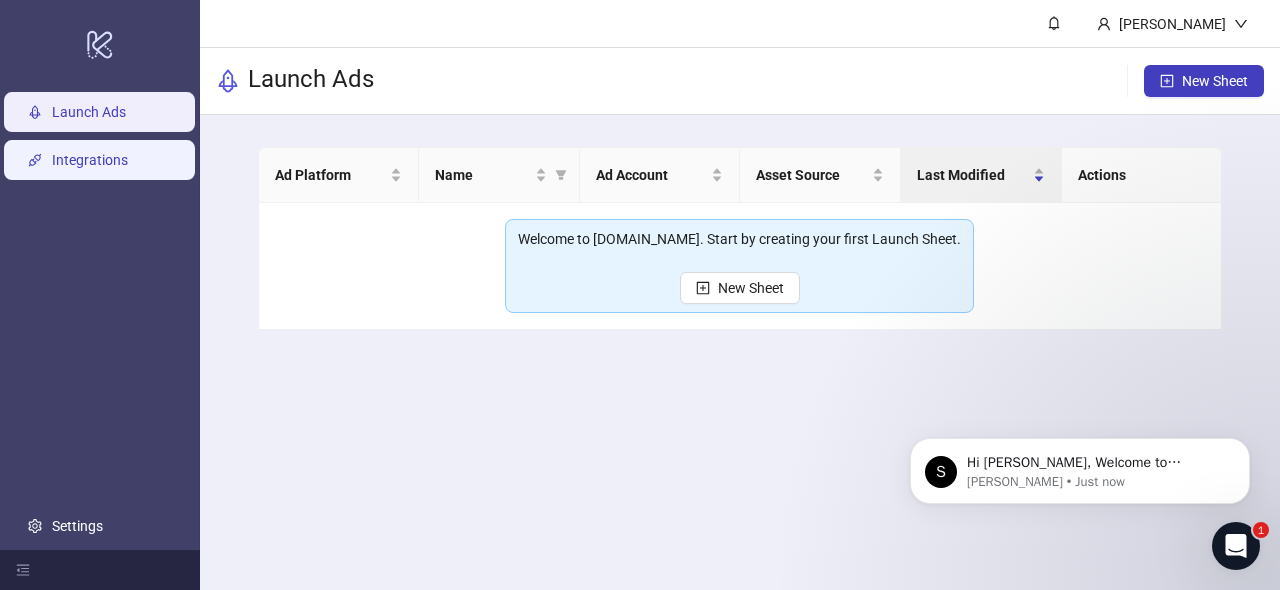 click on "Integrations" at bounding box center (90, 160) 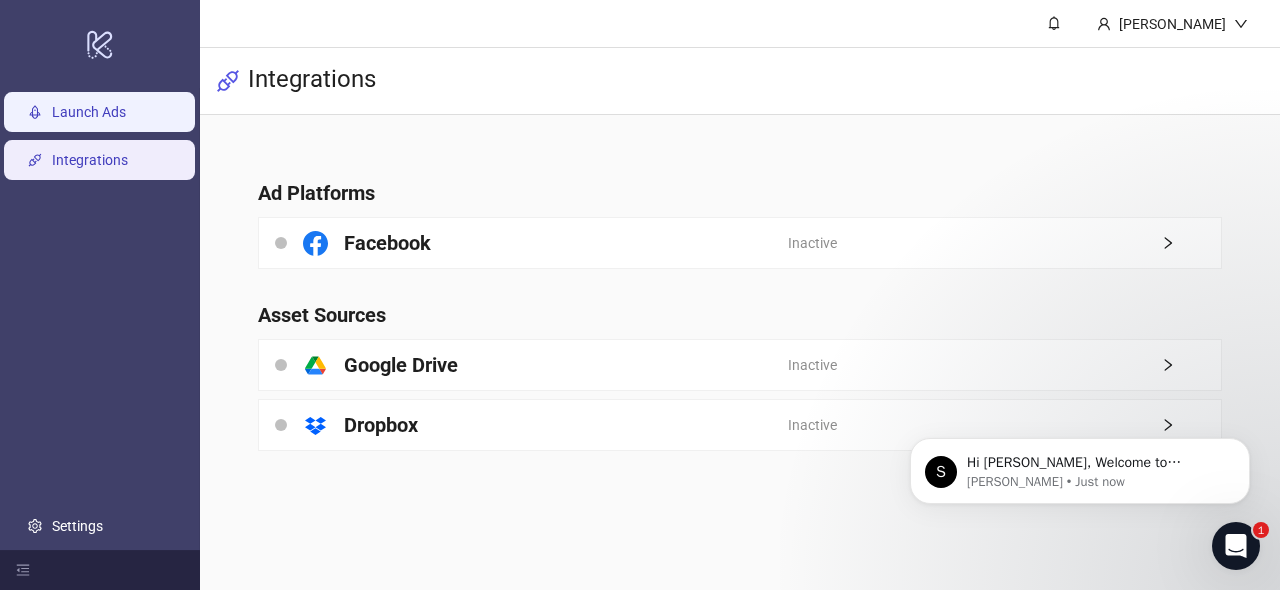 click on "Launch Ads" at bounding box center [89, 112] 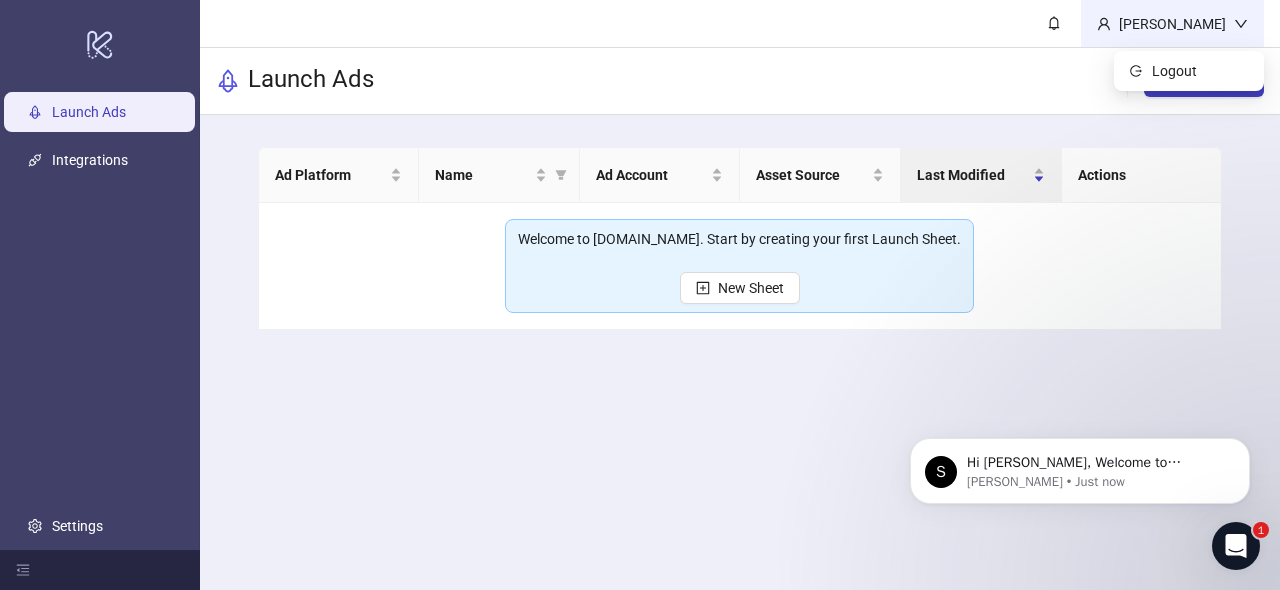 click on "[PERSON_NAME]" at bounding box center [1172, 24] 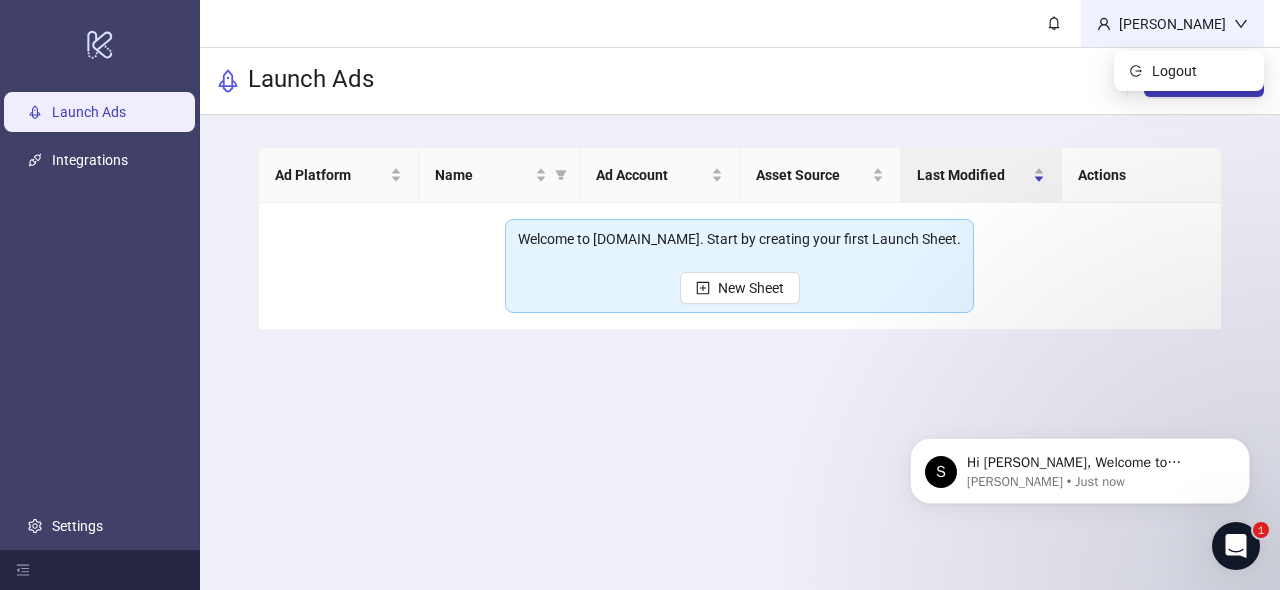 click on "[PERSON_NAME]" at bounding box center (1172, 24) 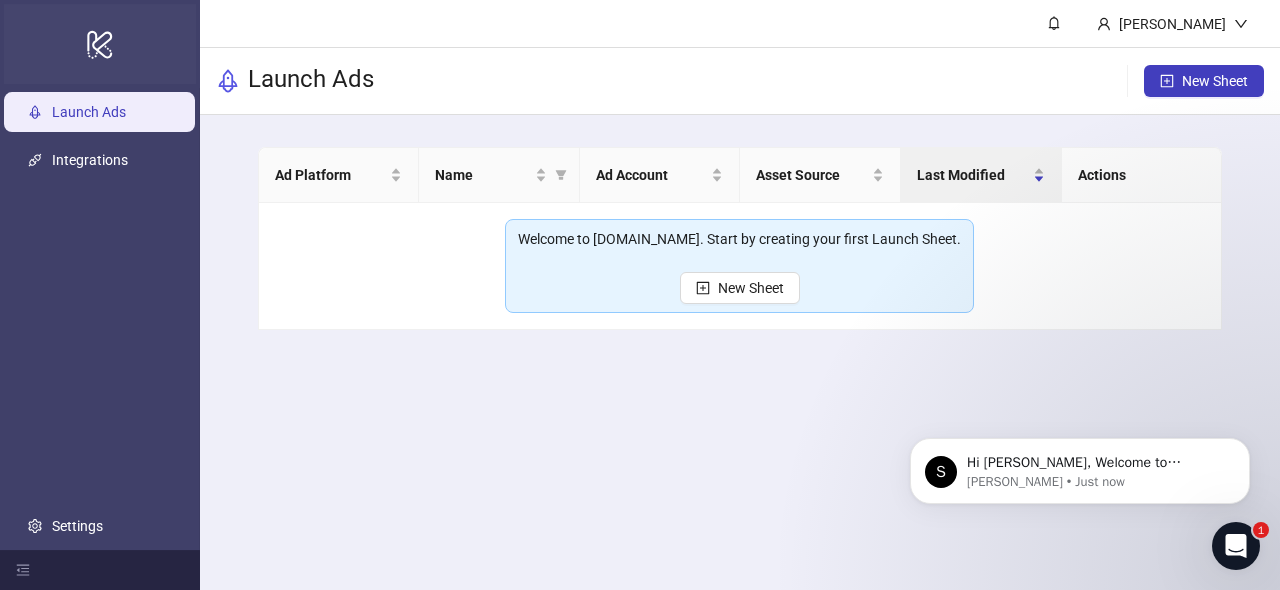click on "logo/logo-mobile" at bounding box center (100, 44) 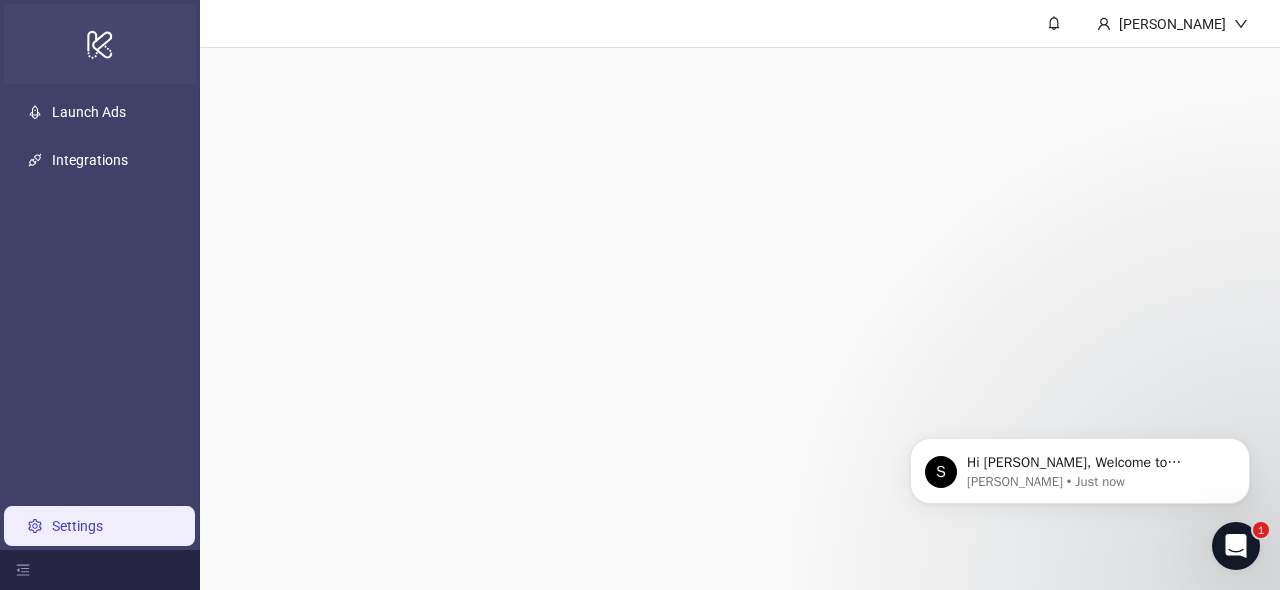 click 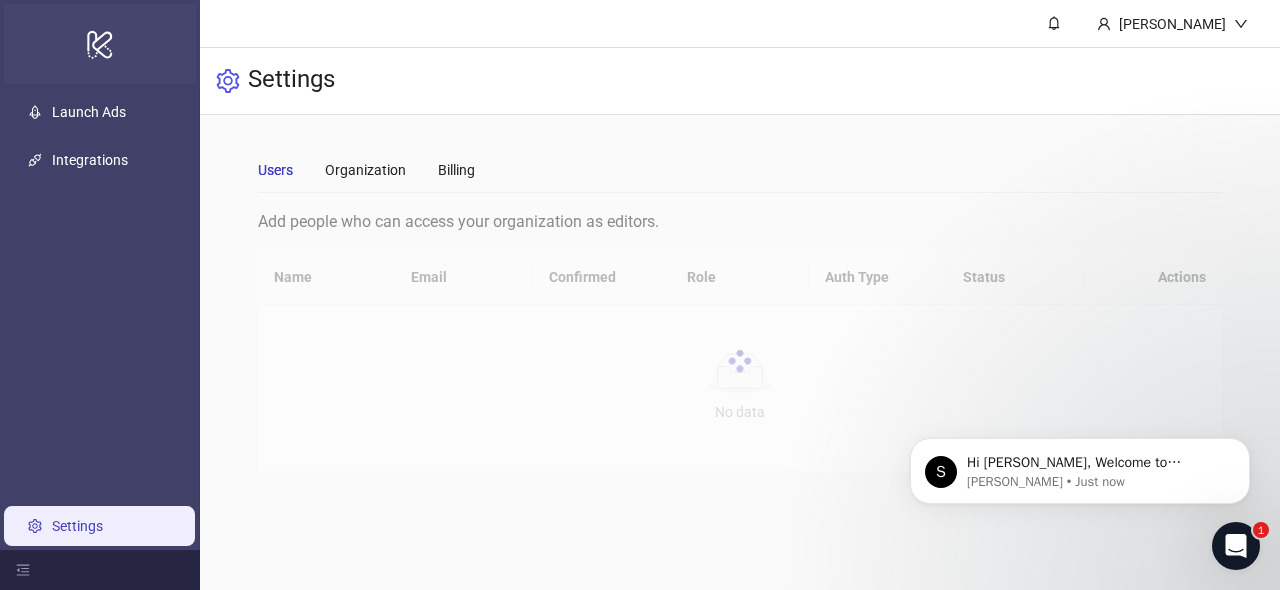 click 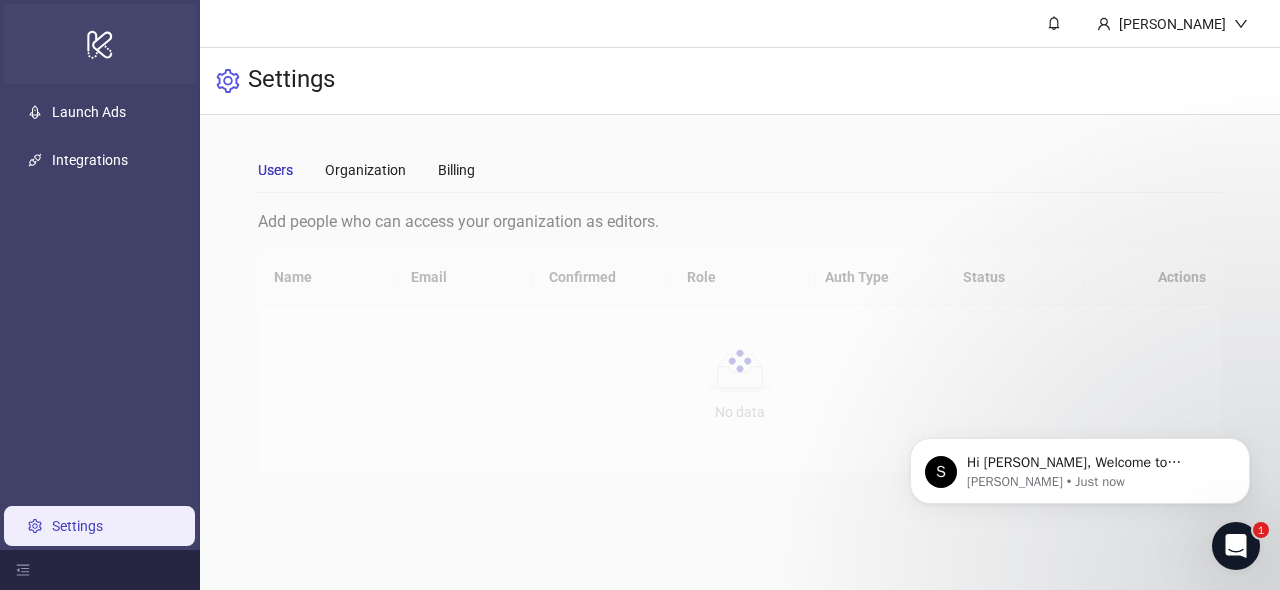 click 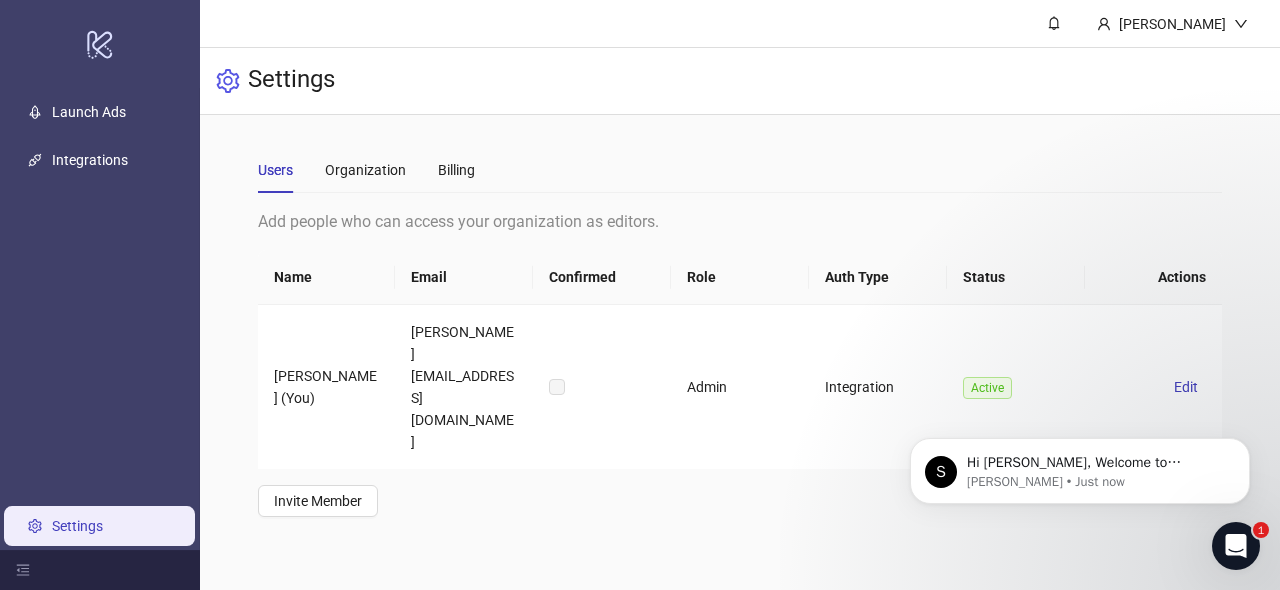 click on "Settings" at bounding box center (77, 526) 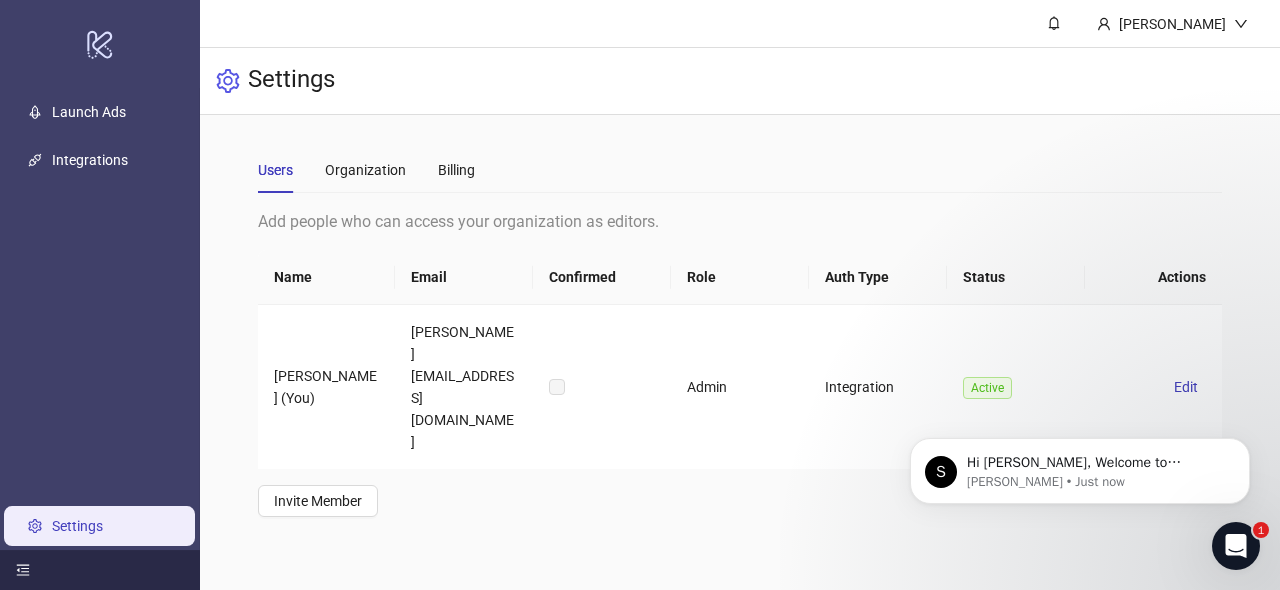 click 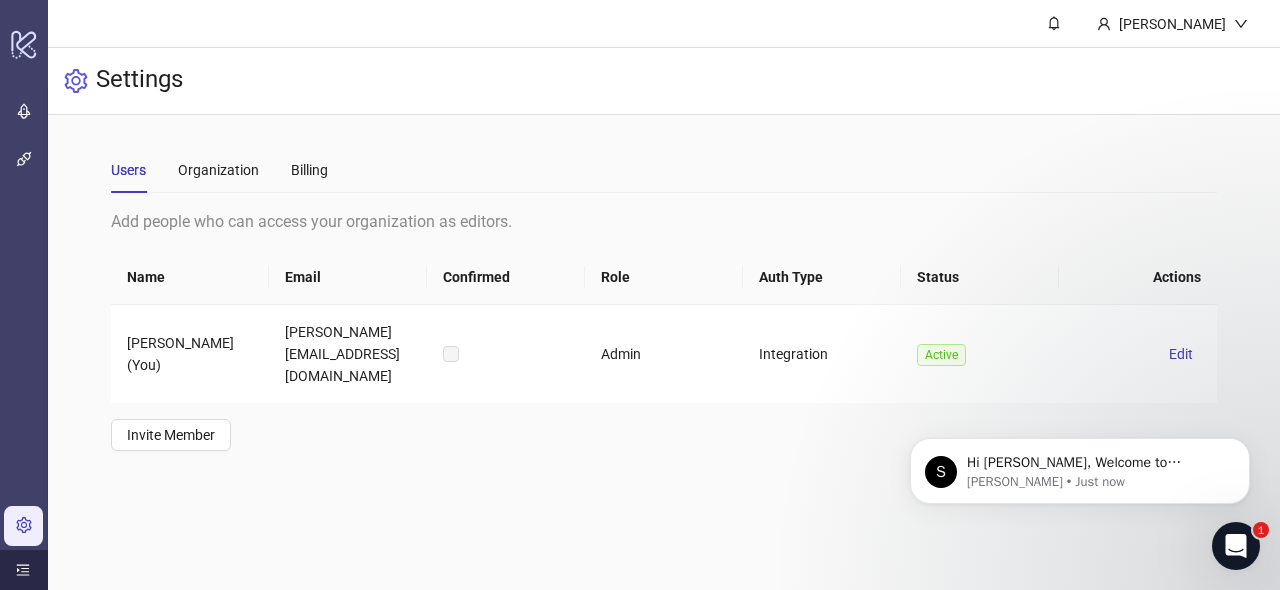 click 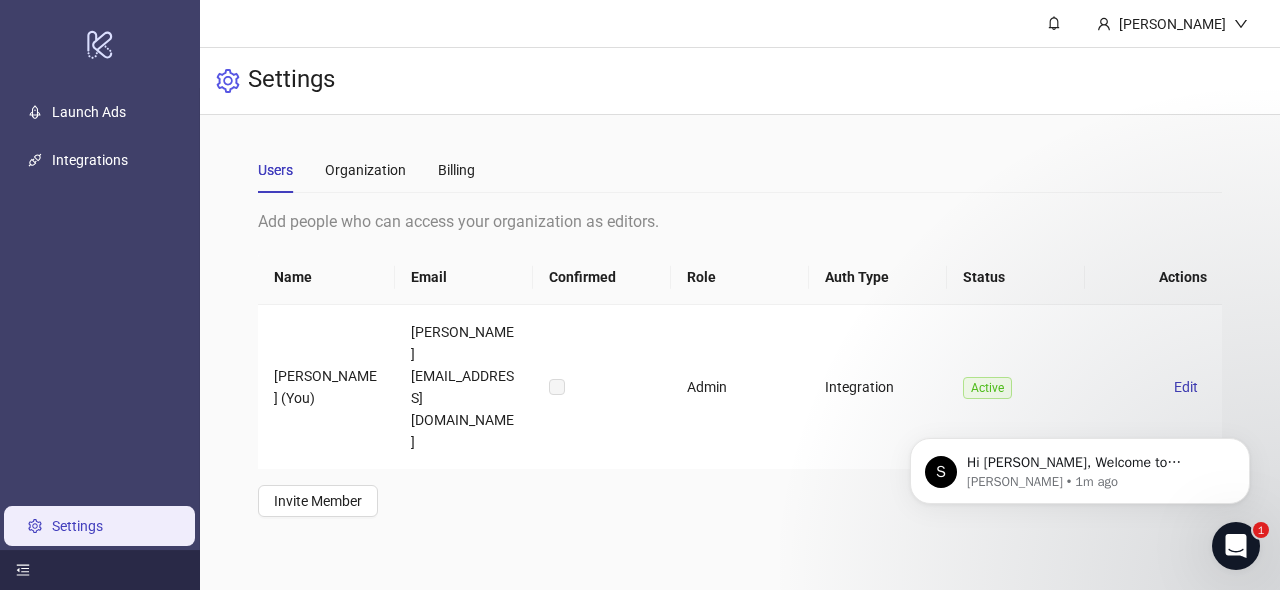 click 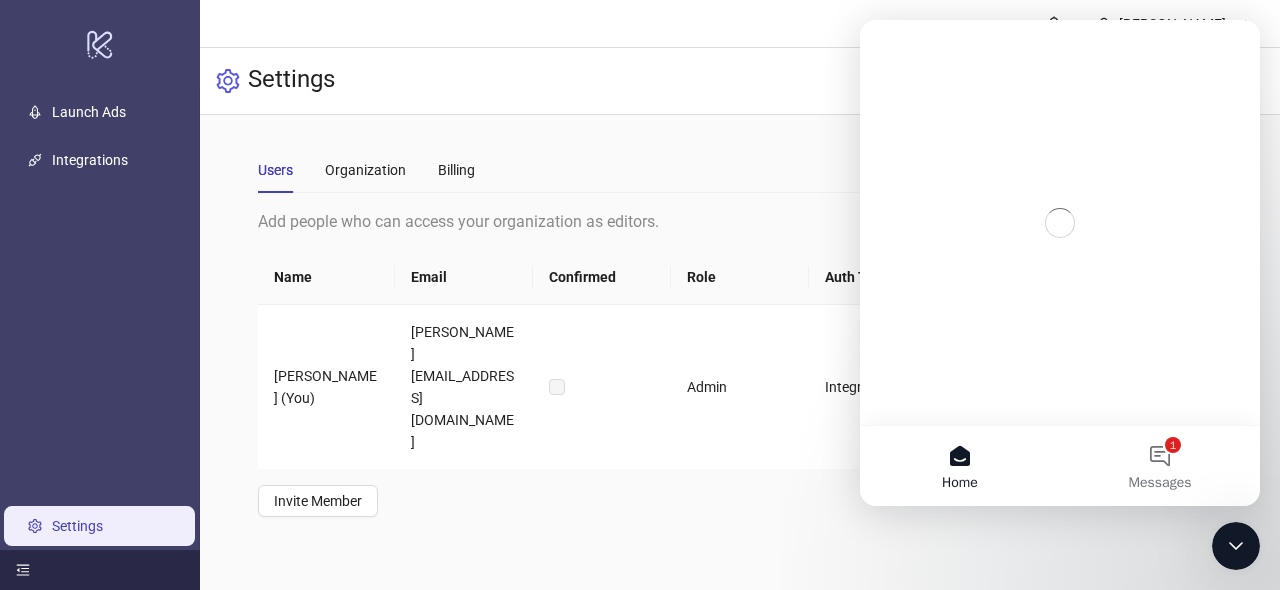 scroll, scrollTop: 0, scrollLeft: 0, axis: both 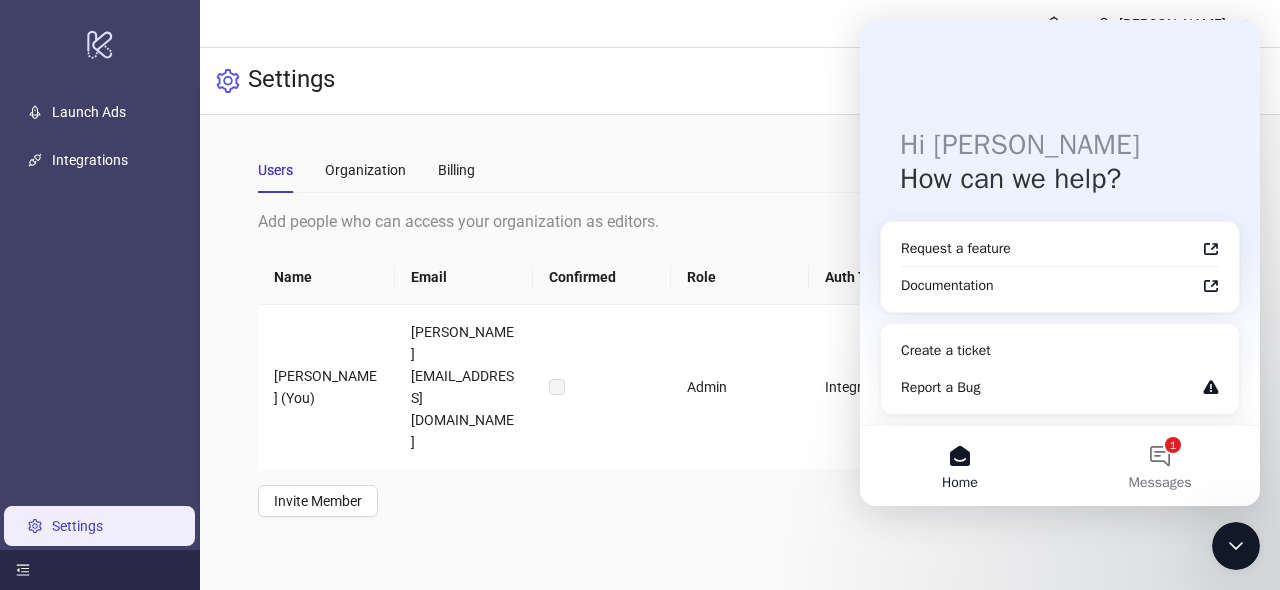 click on "Hi [PERSON_NAME]" at bounding box center [1060, 145] 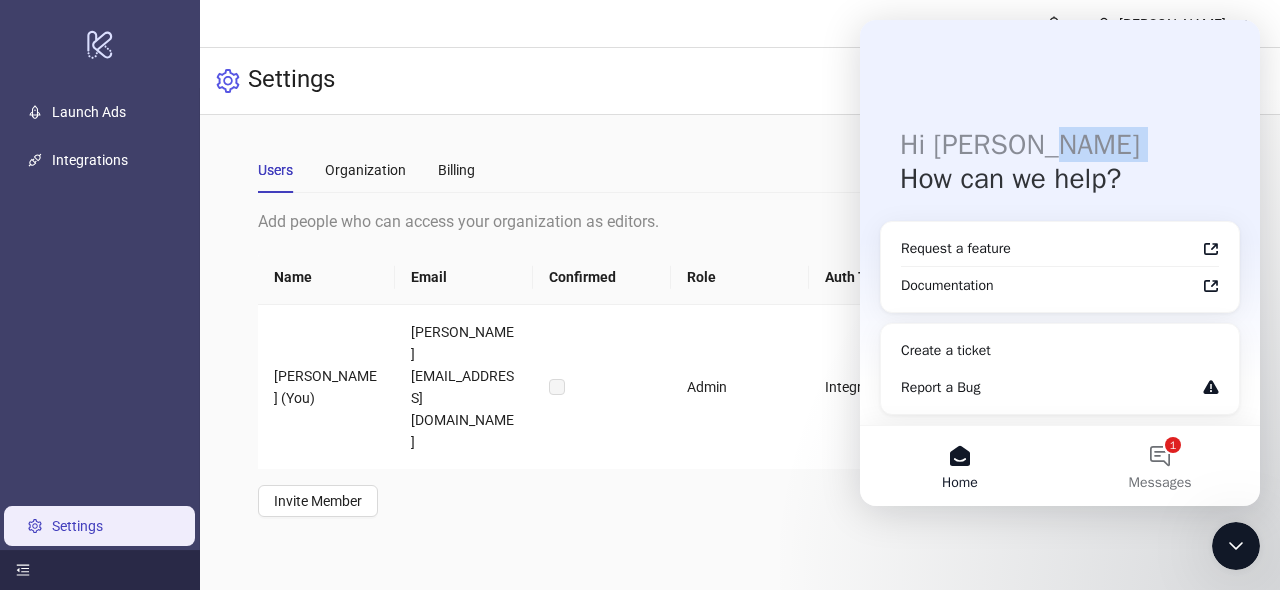 click on "Hi [PERSON_NAME]" at bounding box center (1060, 145) 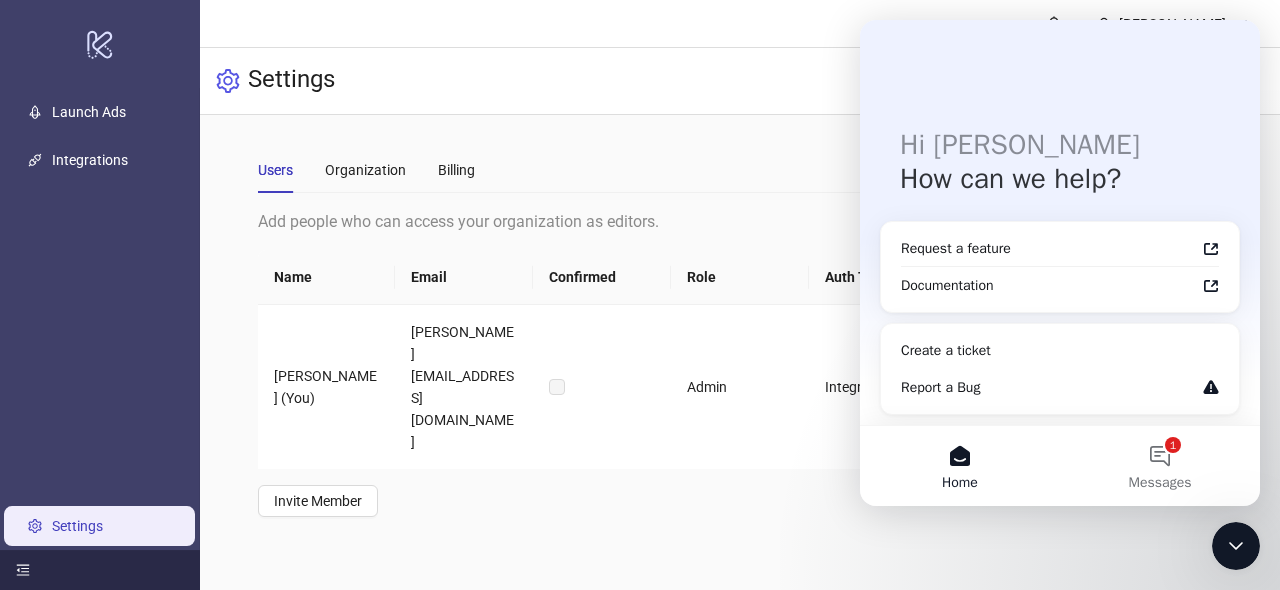 click on "How can we help?" at bounding box center (1060, 179) 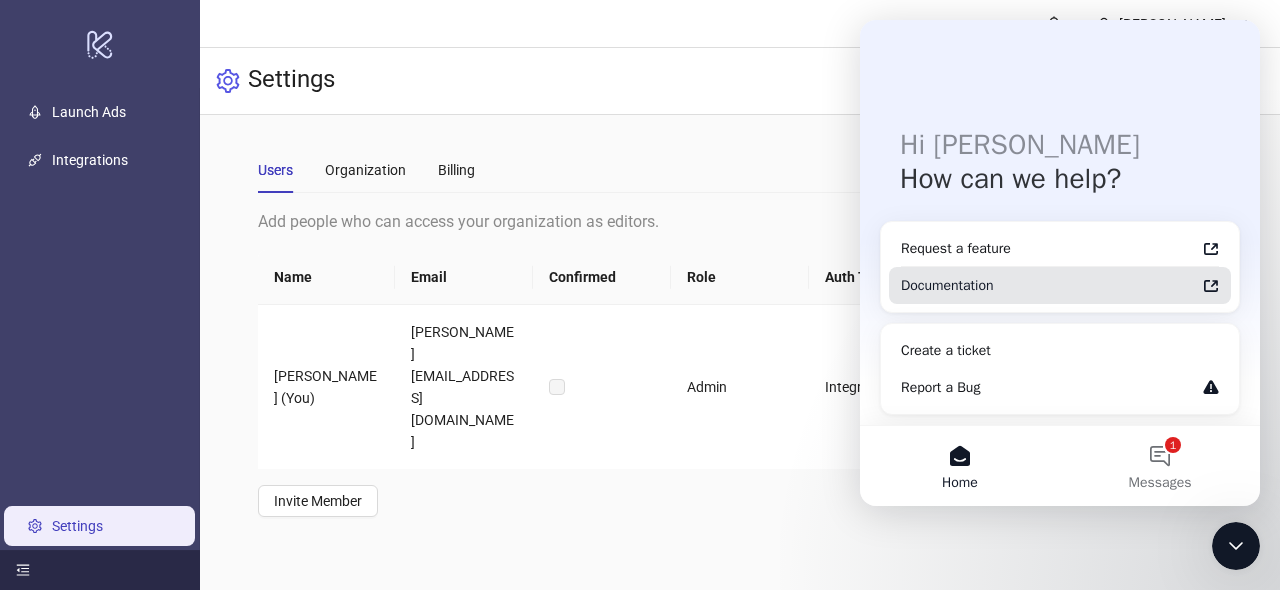 click on "Documentation" at bounding box center [1048, 285] 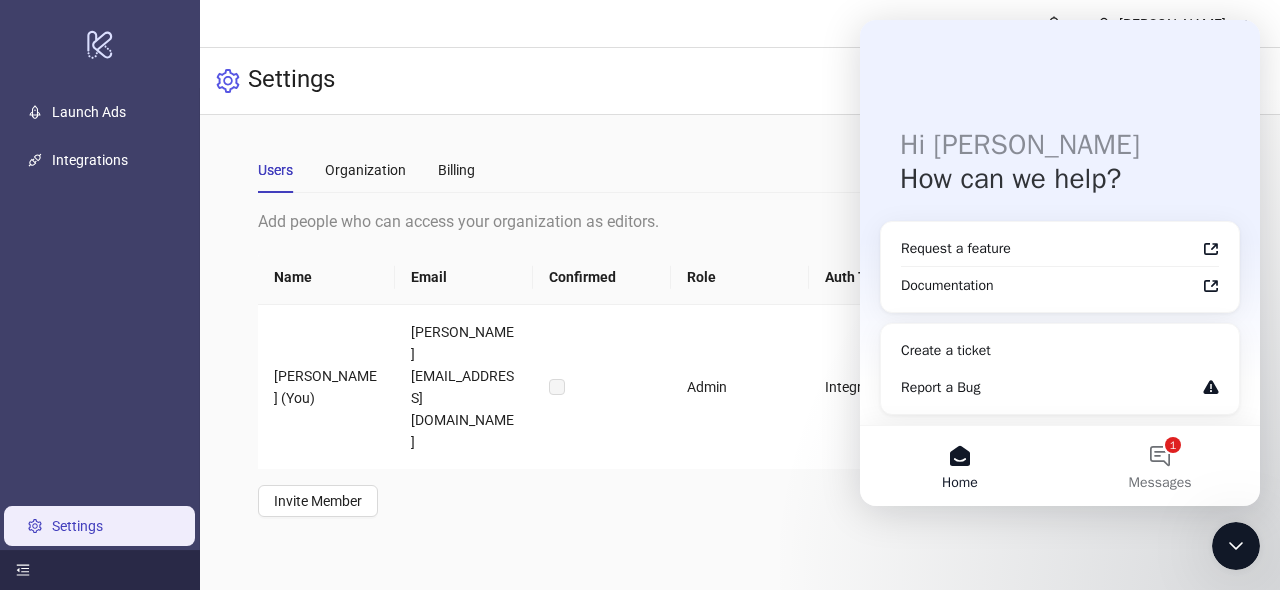 click on "Settings" at bounding box center (740, 81) 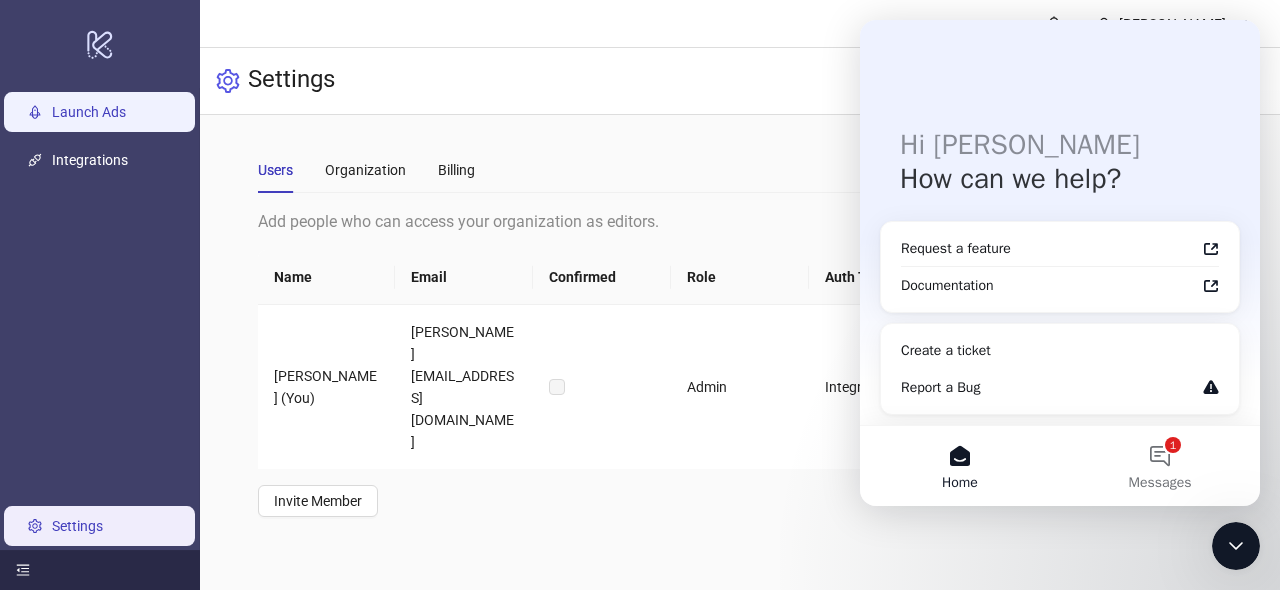 click on "Launch Ads" at bounding box center (89, 112) 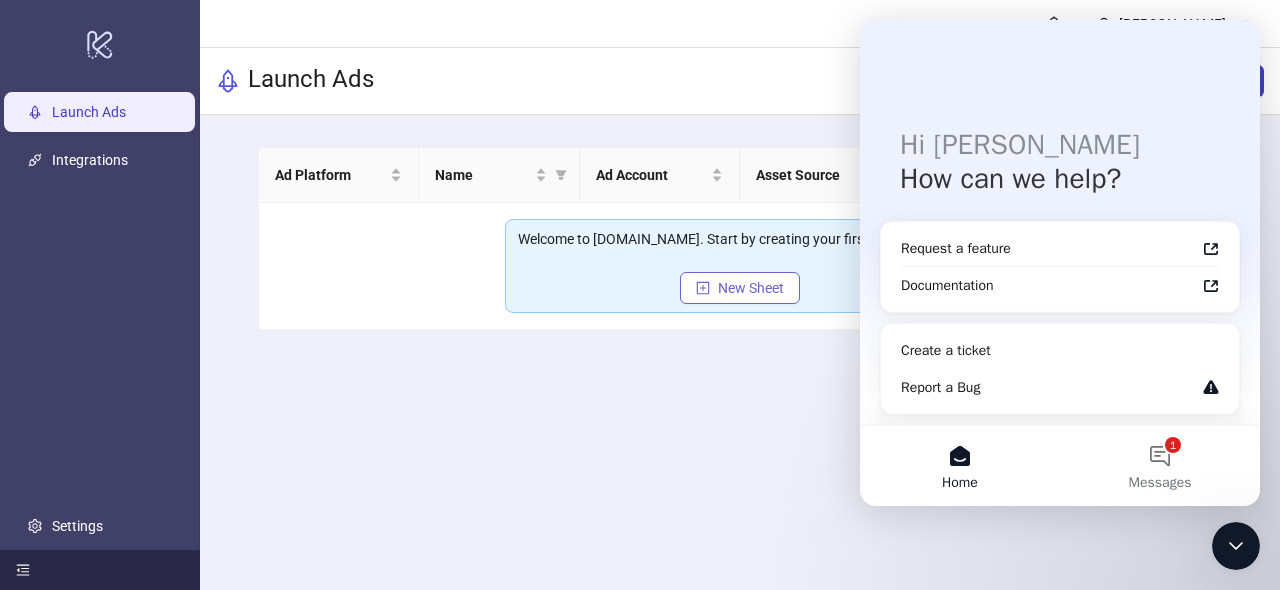 click on "New Sheet" at bounding box center [751, 288] 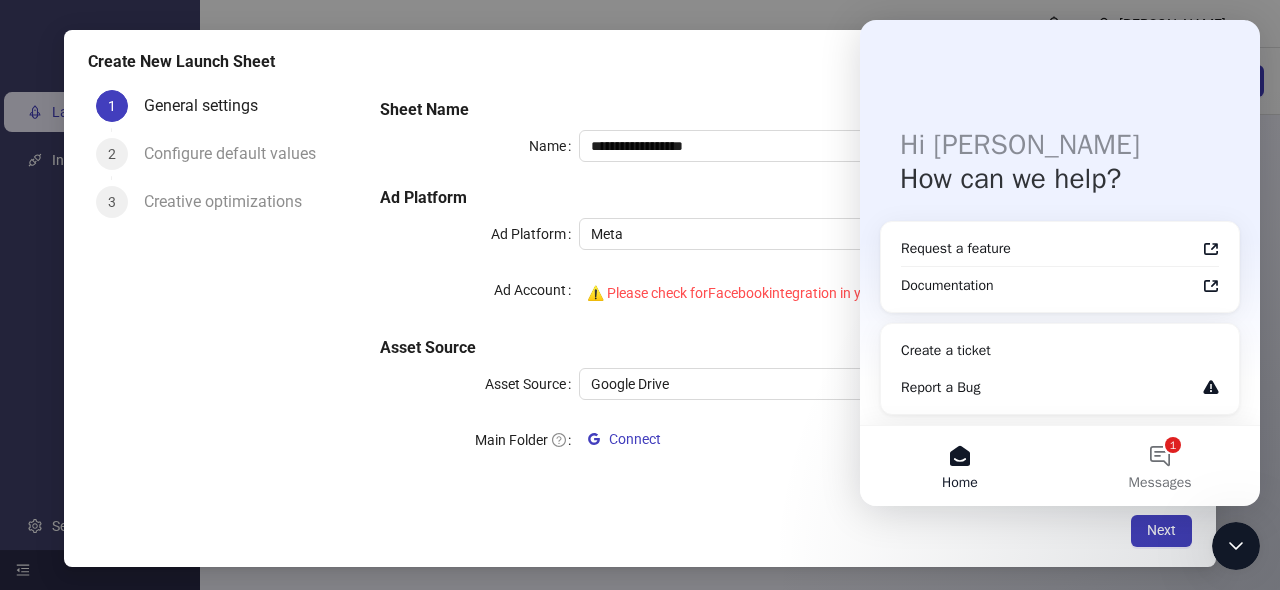 click on "Next" at bounding box center [640, 531] 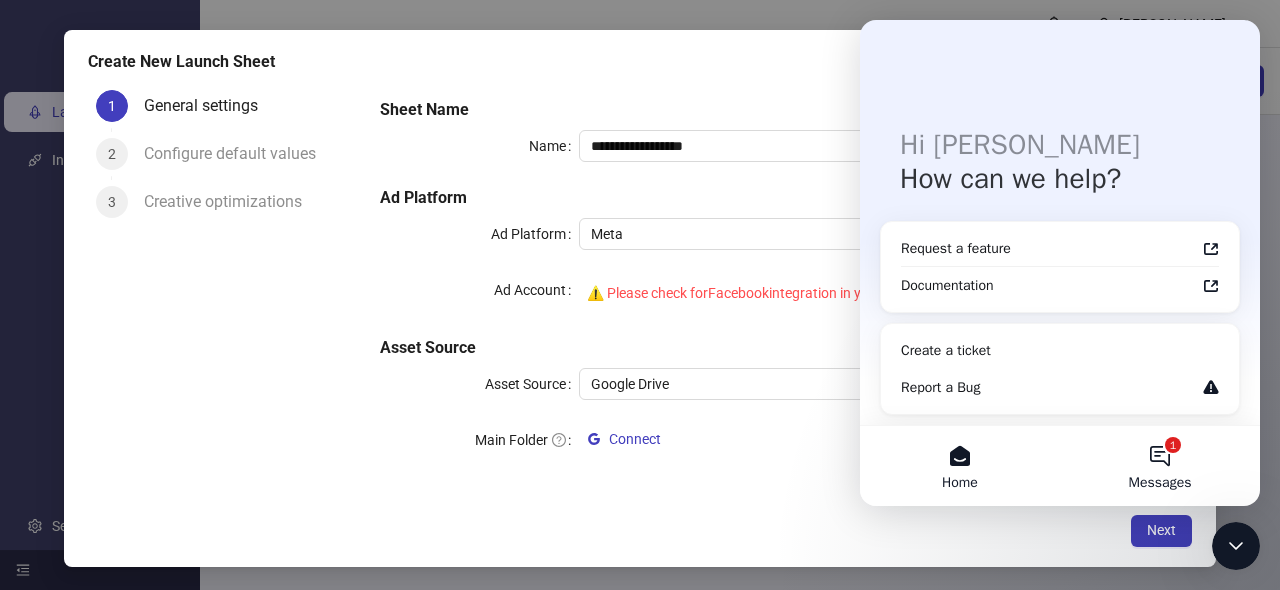 click on "1 Messages" at bounding box center (1160, 466) 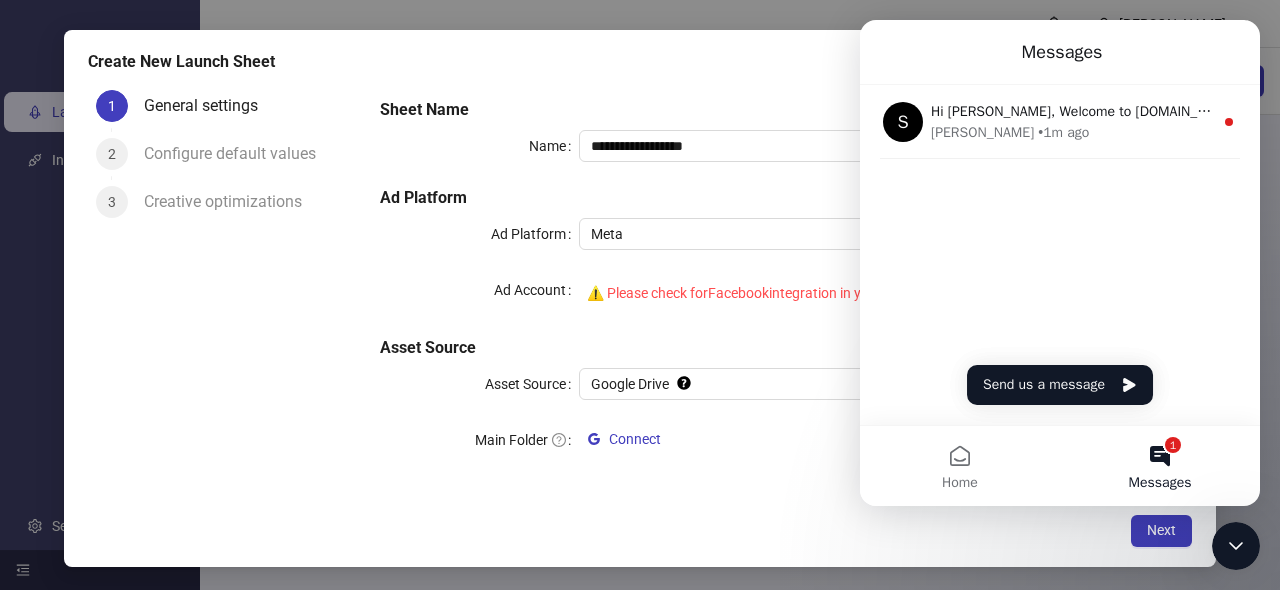 click 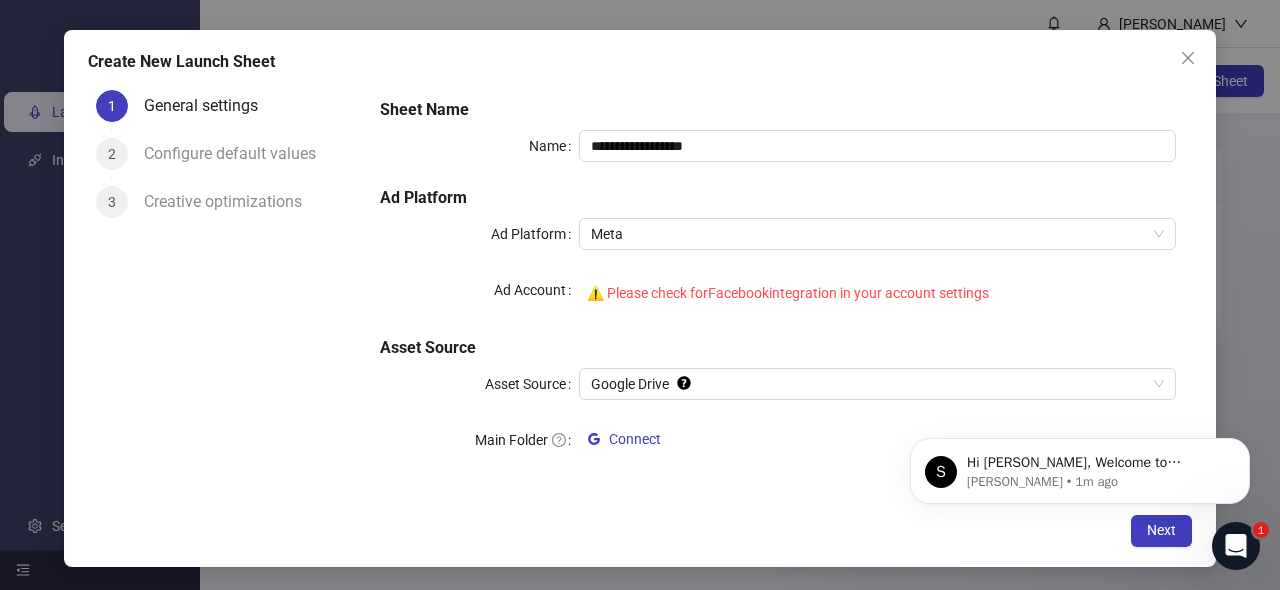 scroll, scrollTop: 0, scrollLeft: 0, axis: both 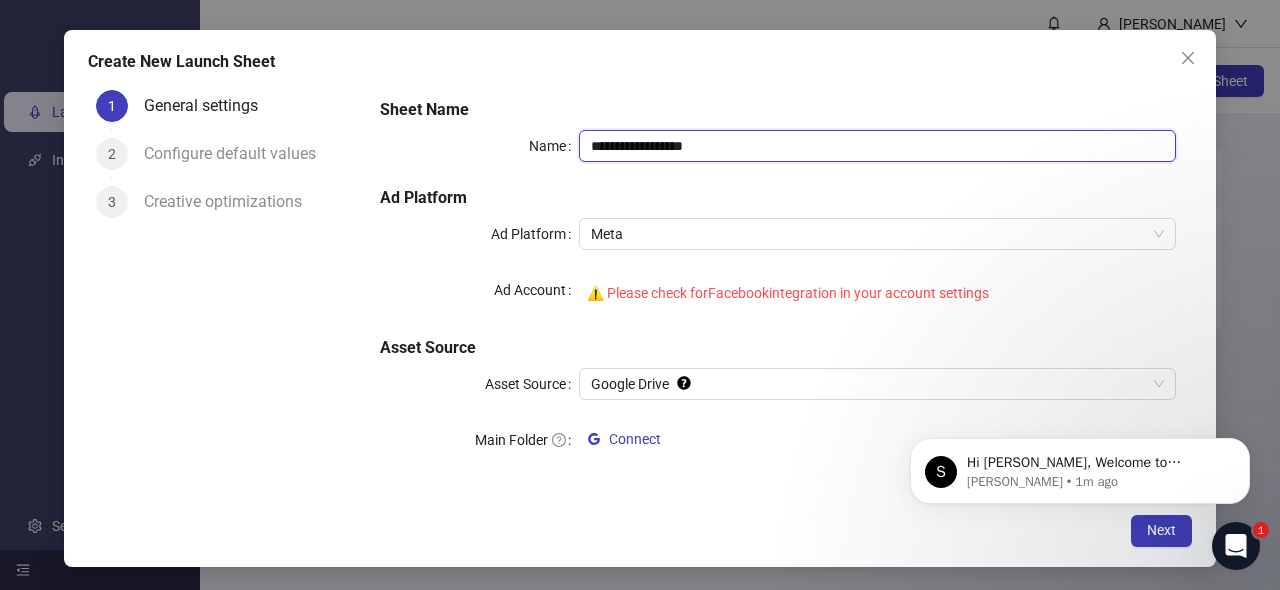 click on "**********" at bounding box center (877, 146) 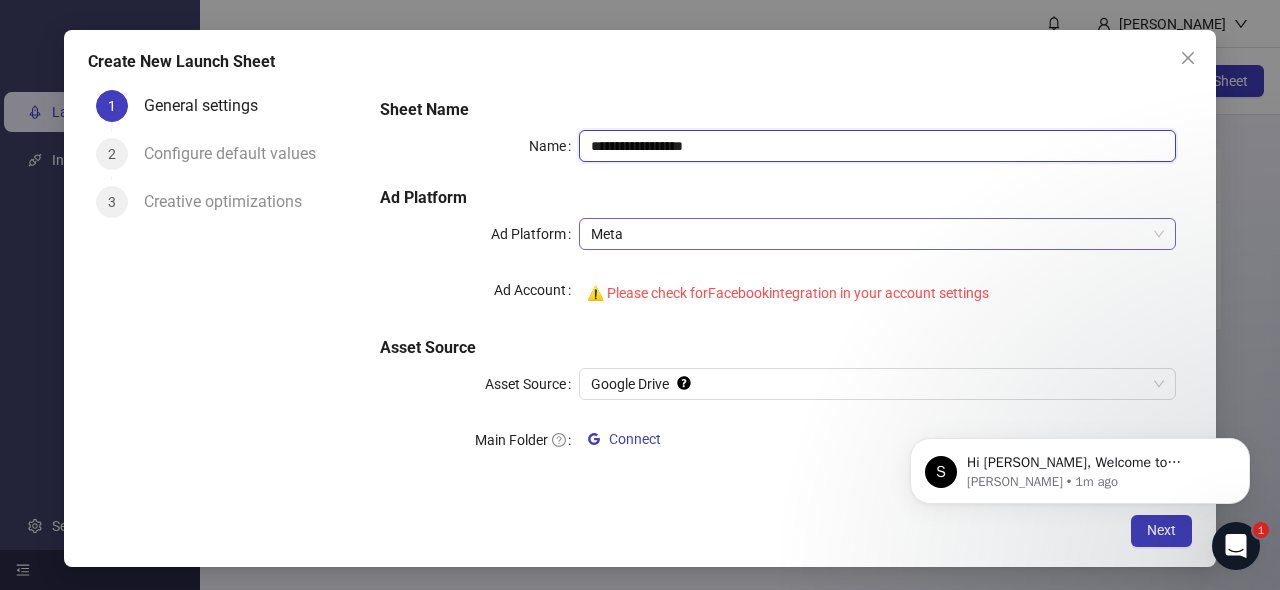click on "Meta" at bounding box center [877, 234] 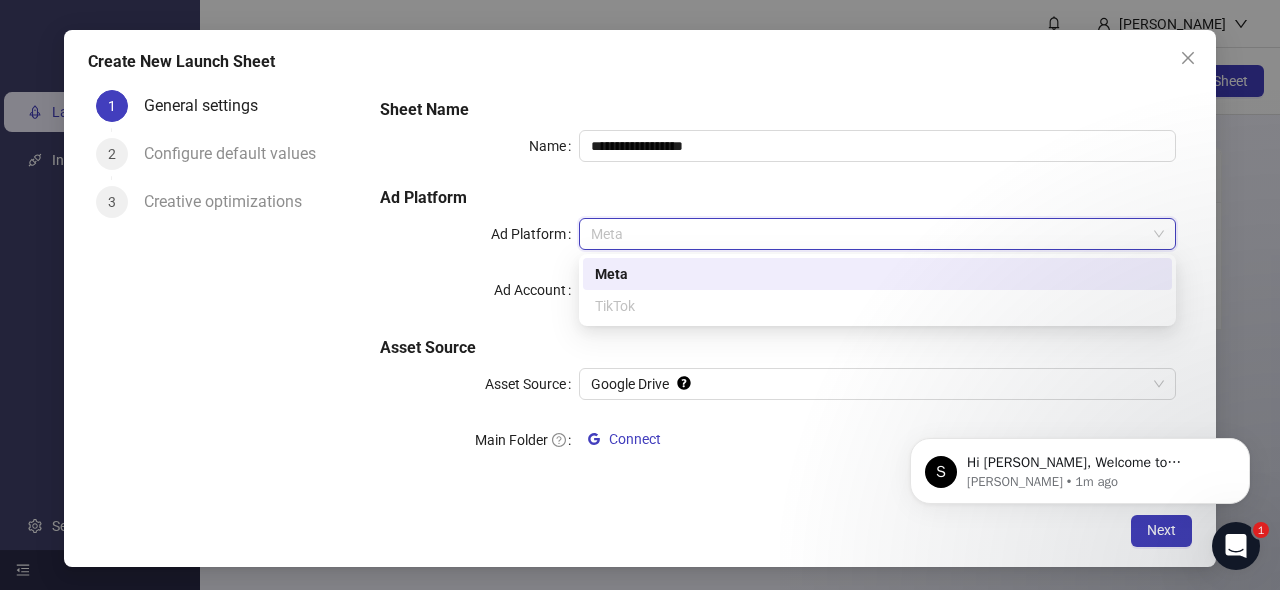 click on "Meta" at bounding box center (877, 234) 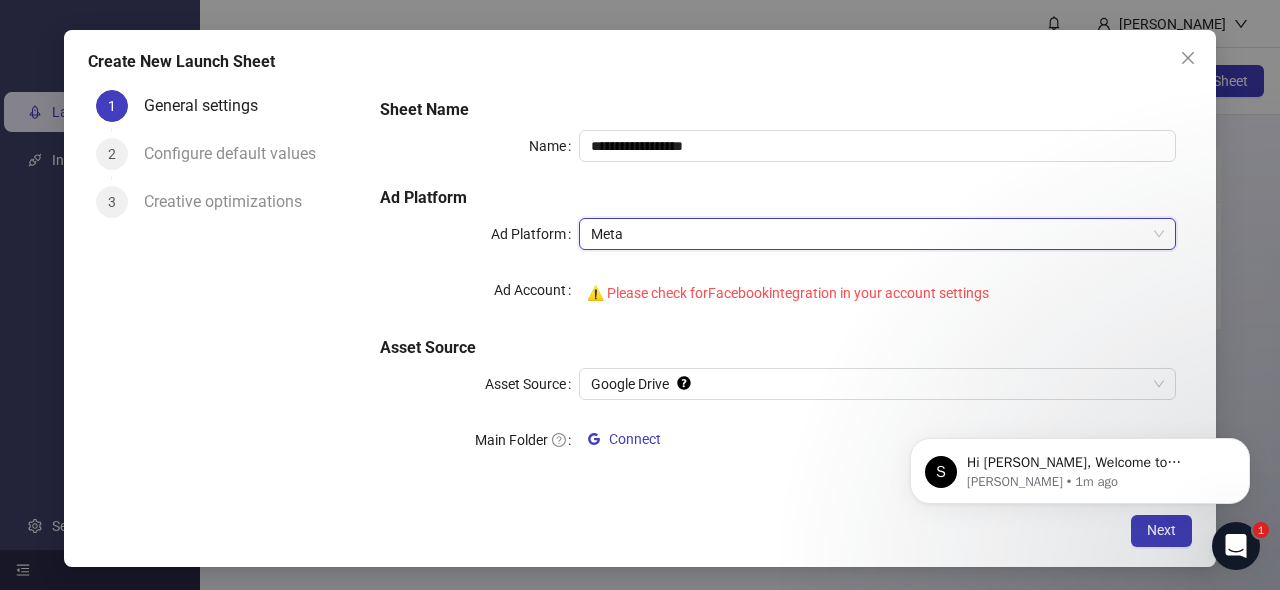 click on "Meta" at bounding box center [877, 234] 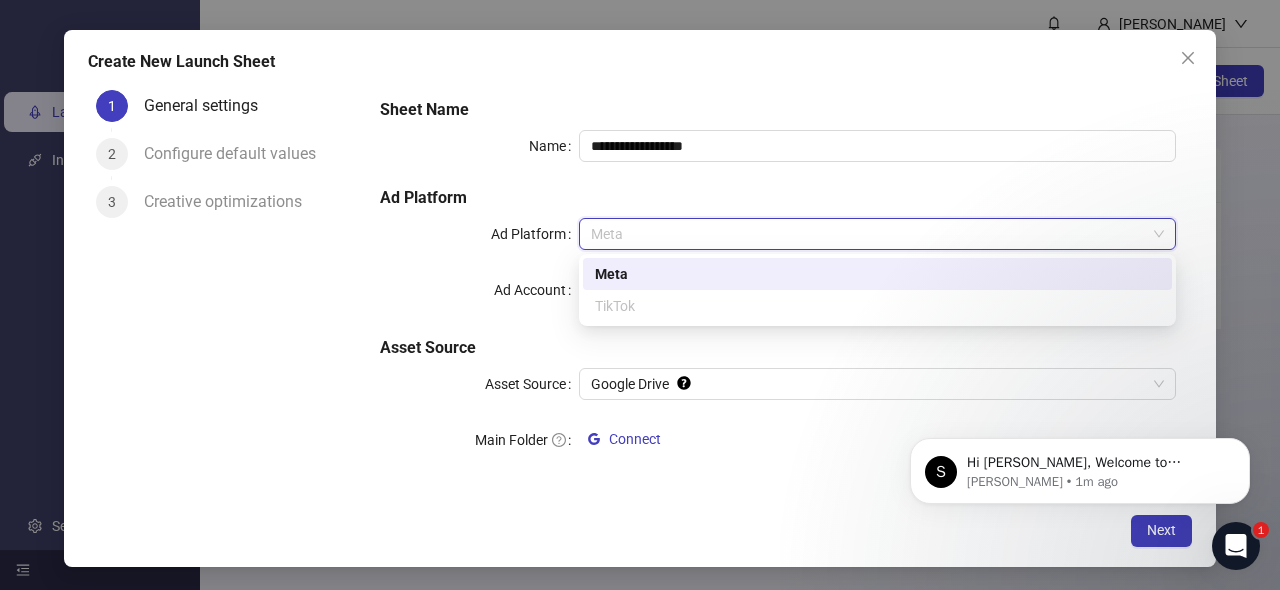 click on "TikTok" at bounding box center (877, 306) 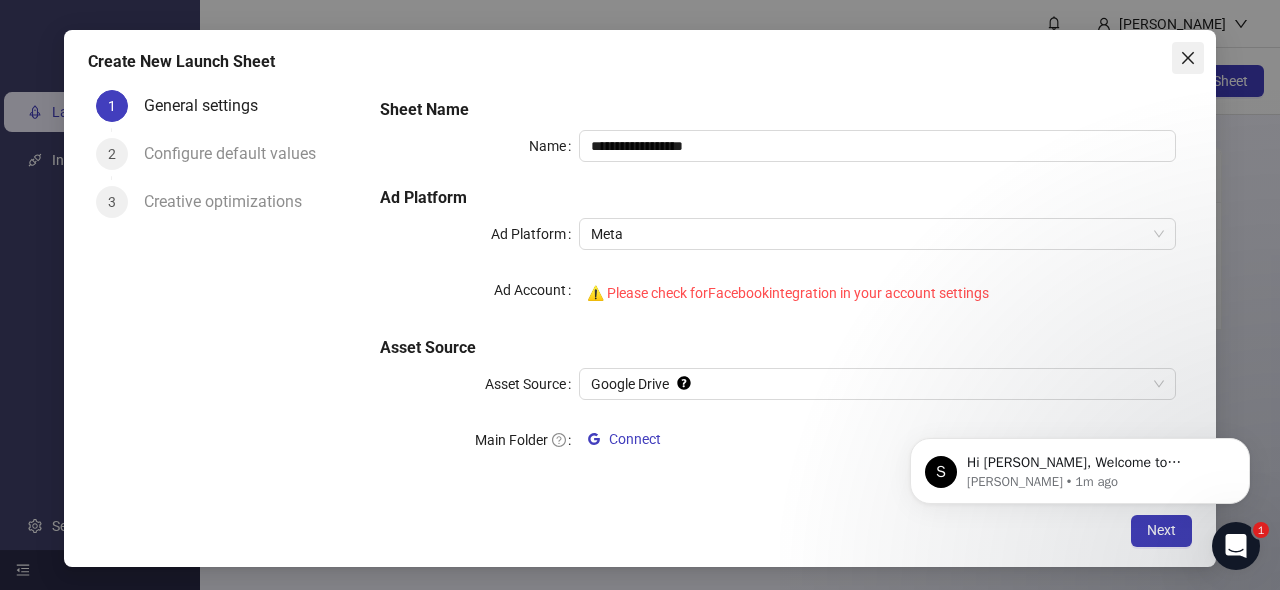 click 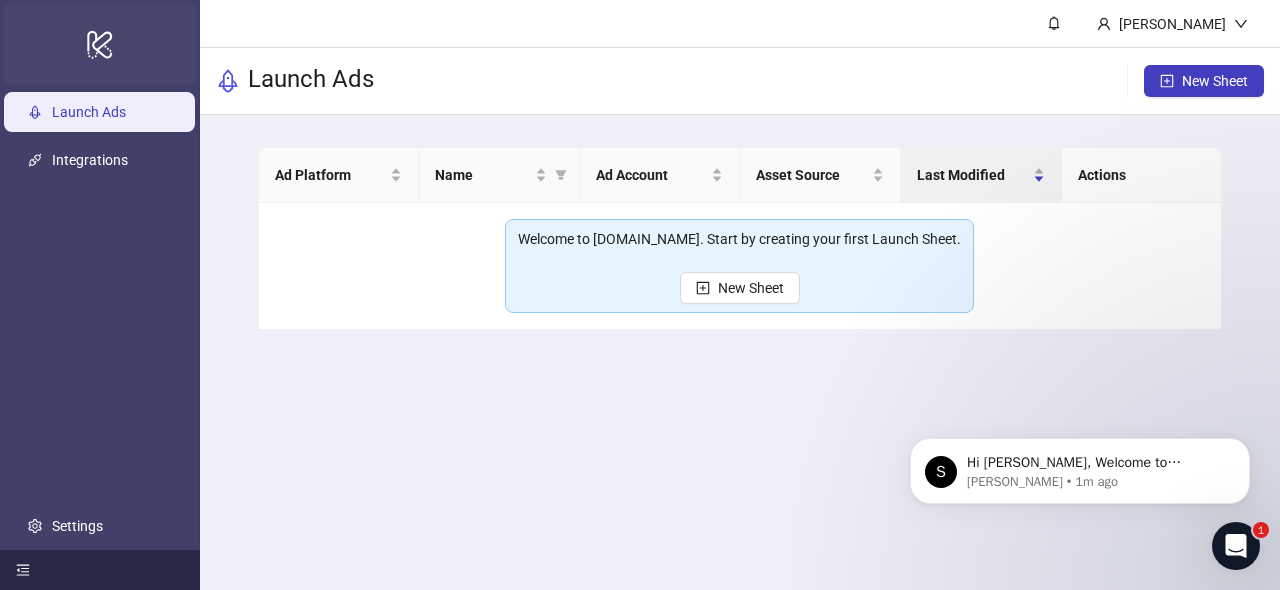 click 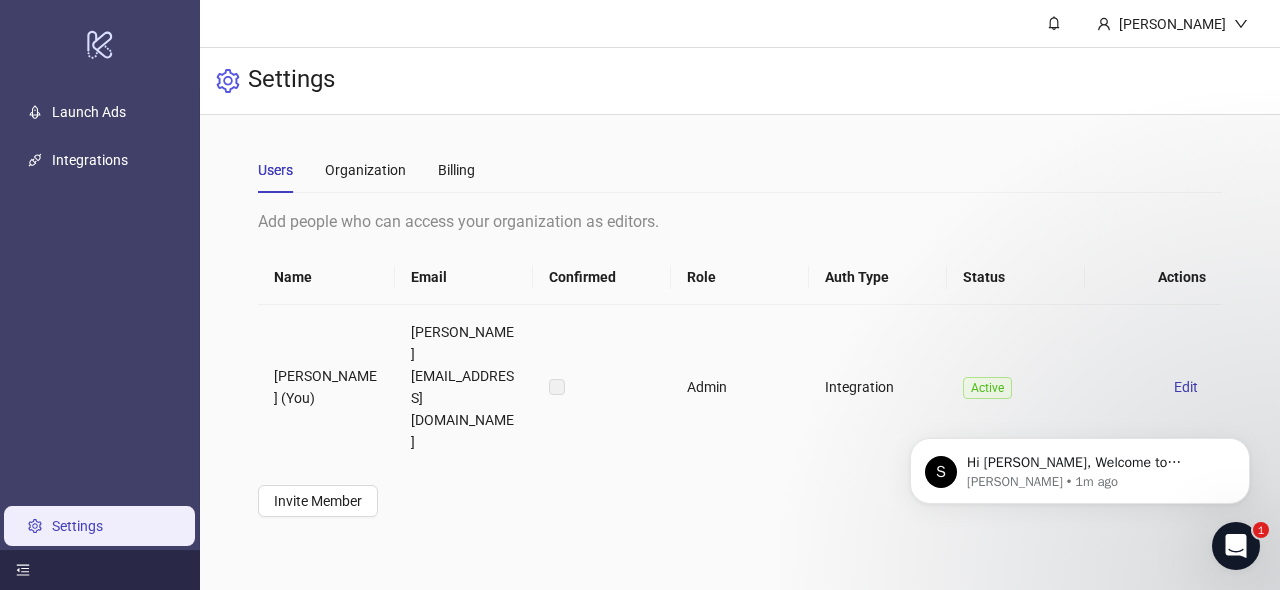 click at bounding box center [557, 387] 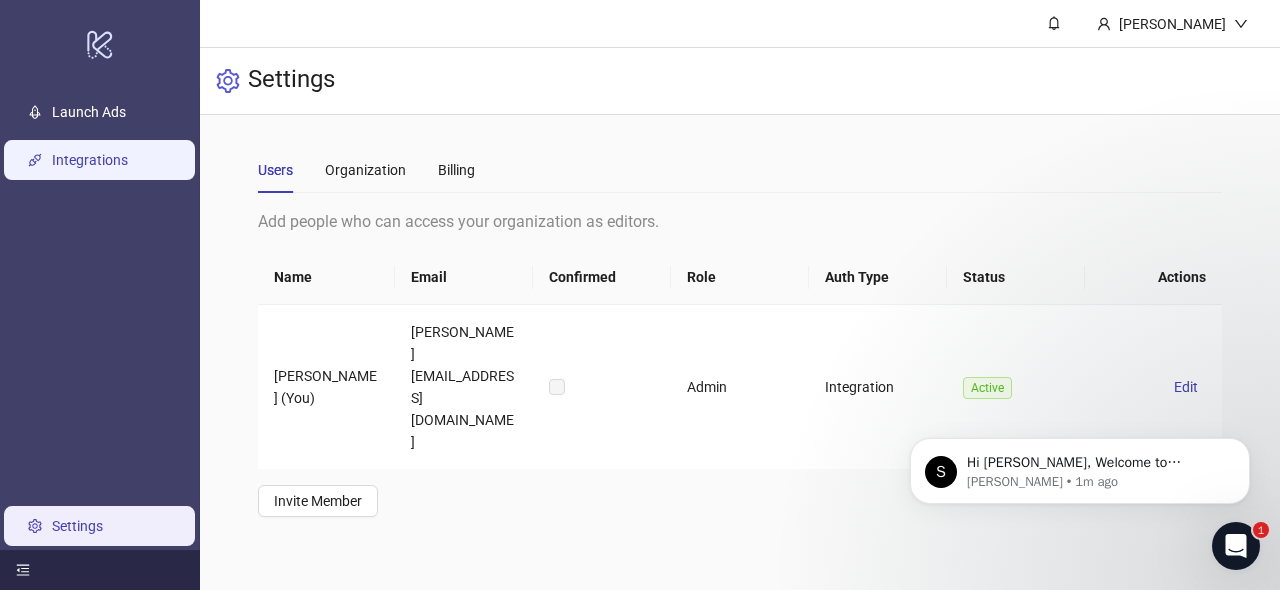 click on "Integrations" at bounding box center (90, 160) 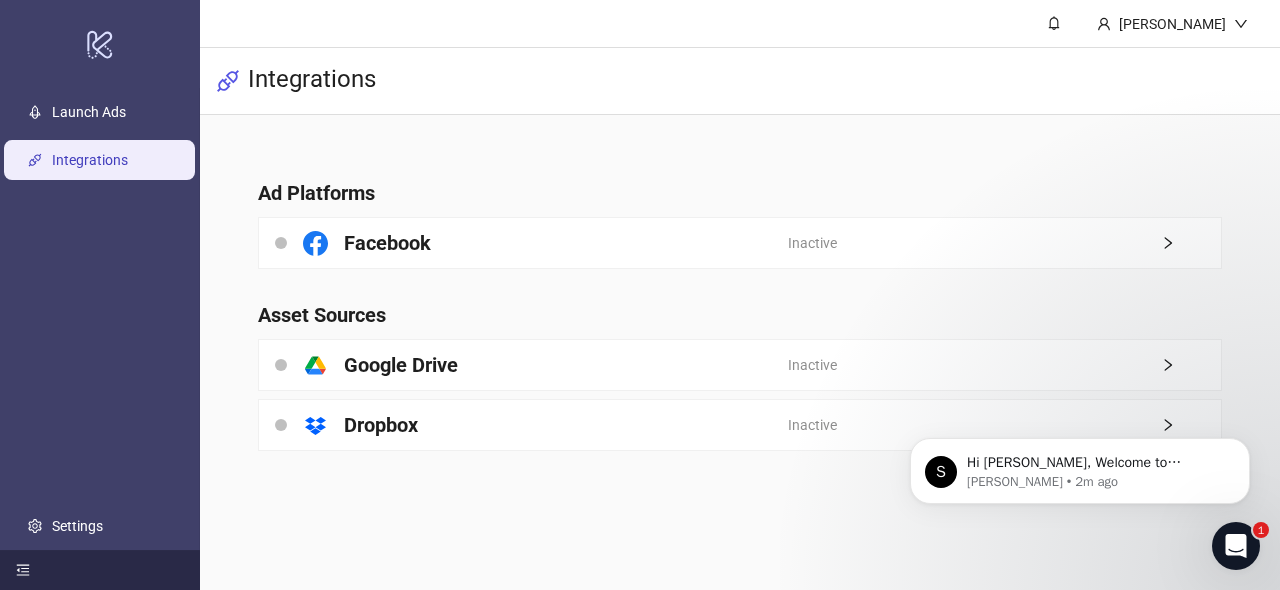click 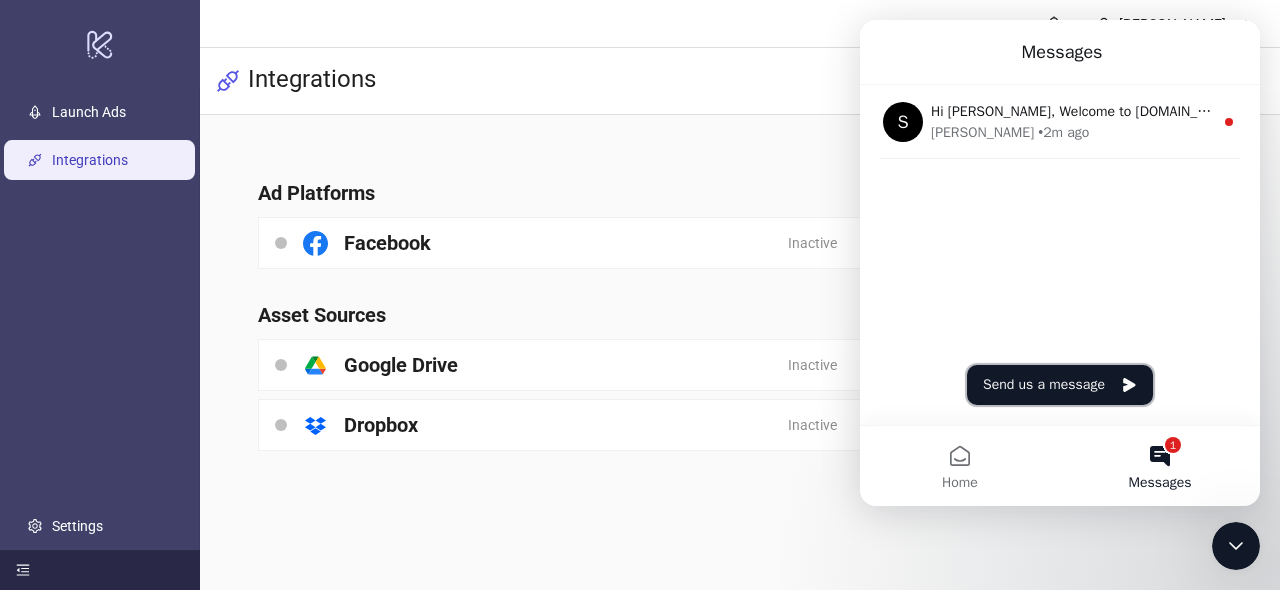 click on "Send us a message" at bounding box center [1060, 385] 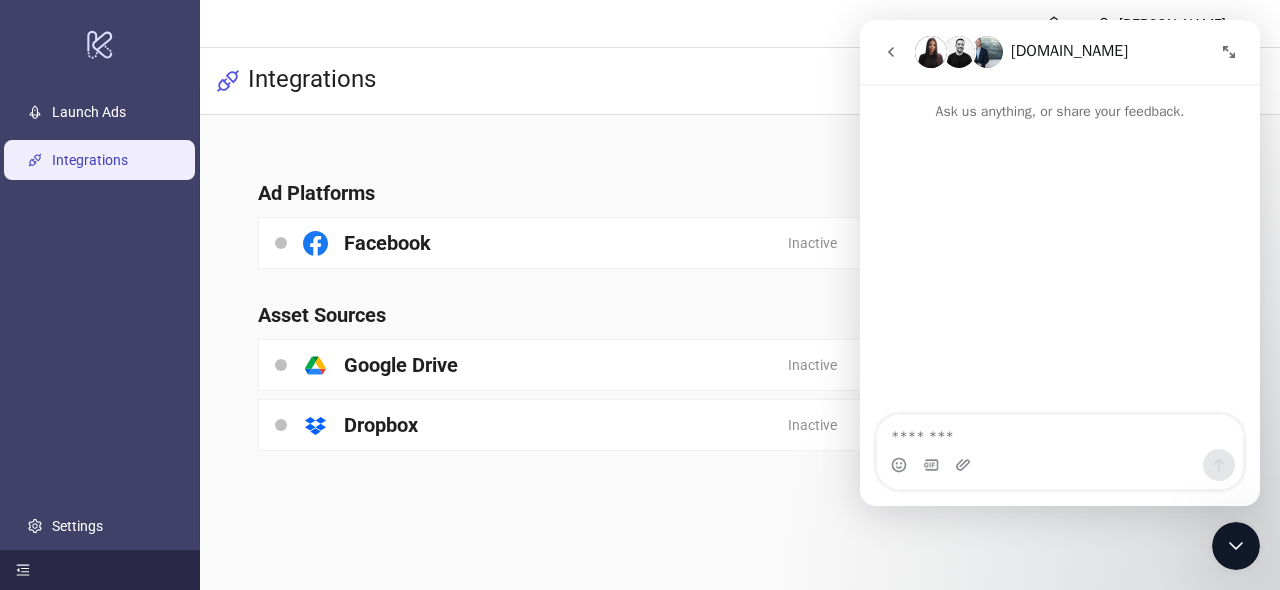 click at bounding box center [1060, 465] 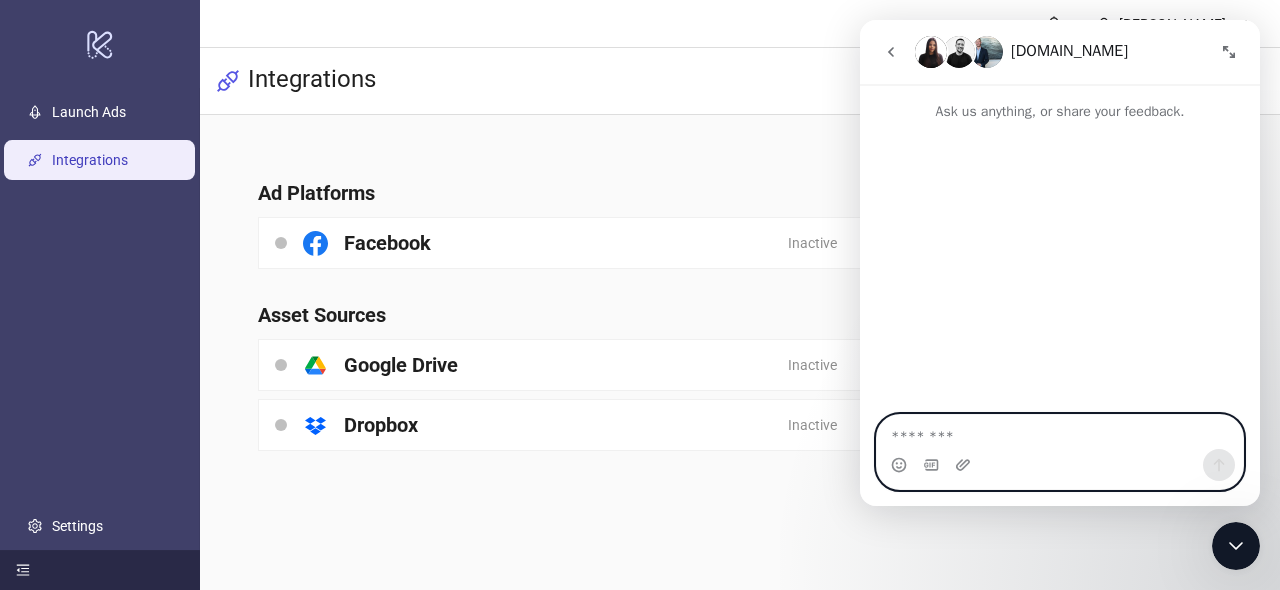 click at bounding box center [1060, 432] 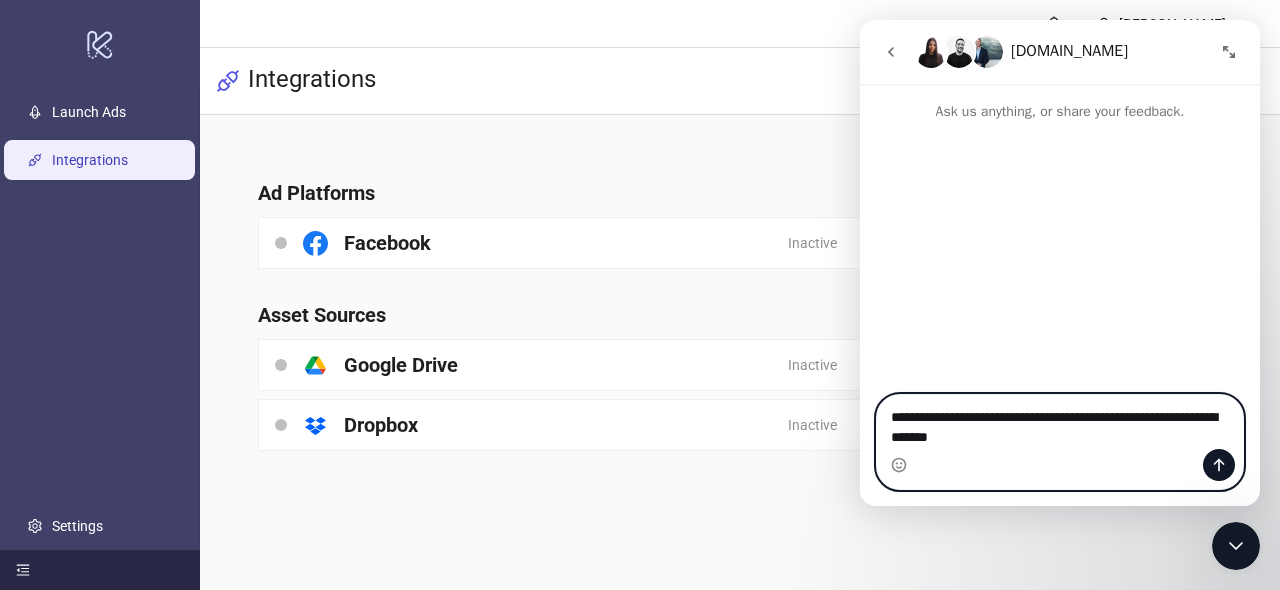 type on "**********" 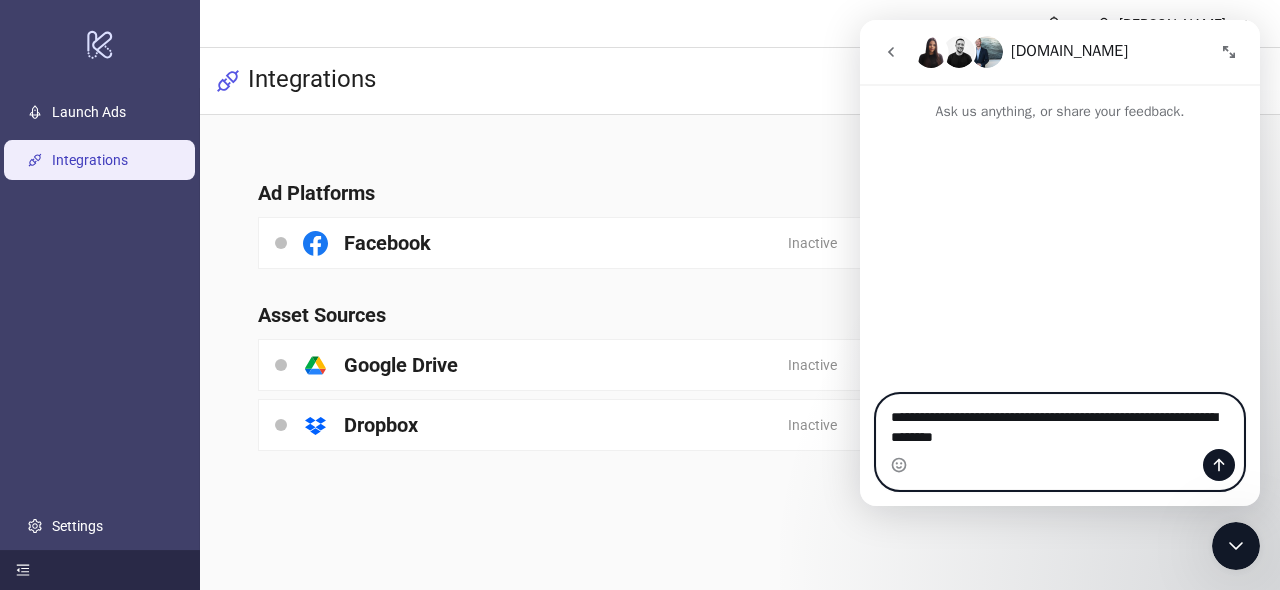type 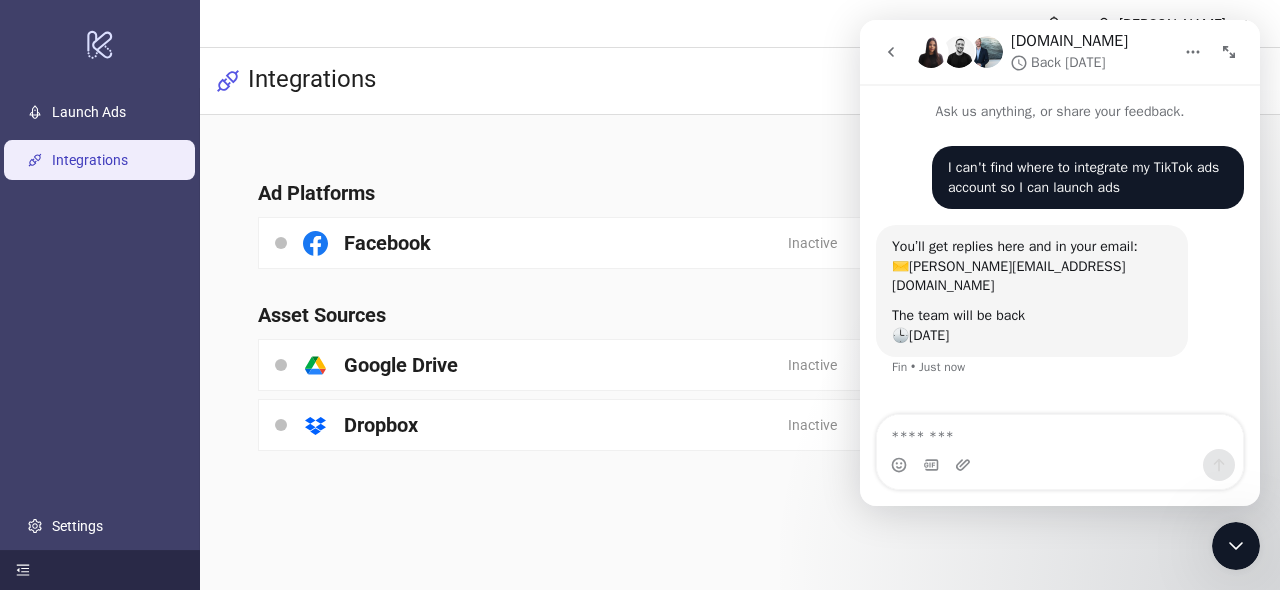 scroll, scrollTop: 20, scrollLeft: 0, axis: vertical 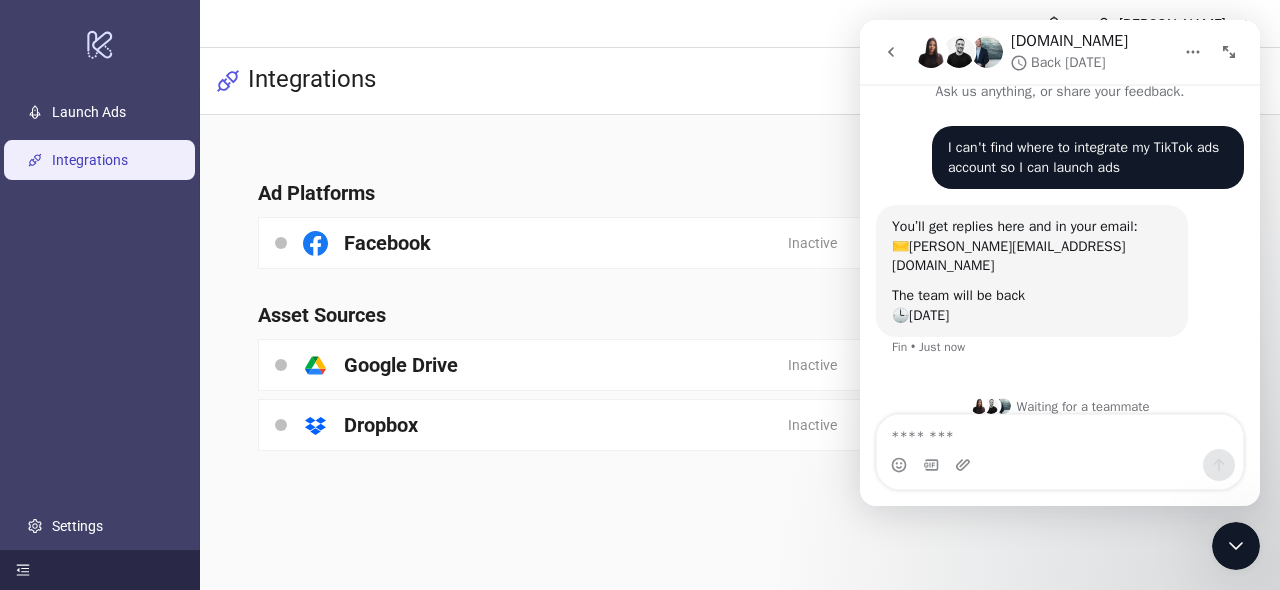 click on "Ad Platforms Facebook Inactive Asset Sources platform/google_drive Google Drive Inactive platform/dropbox Dropbox Inactive" at bounding box center [740, 303] 